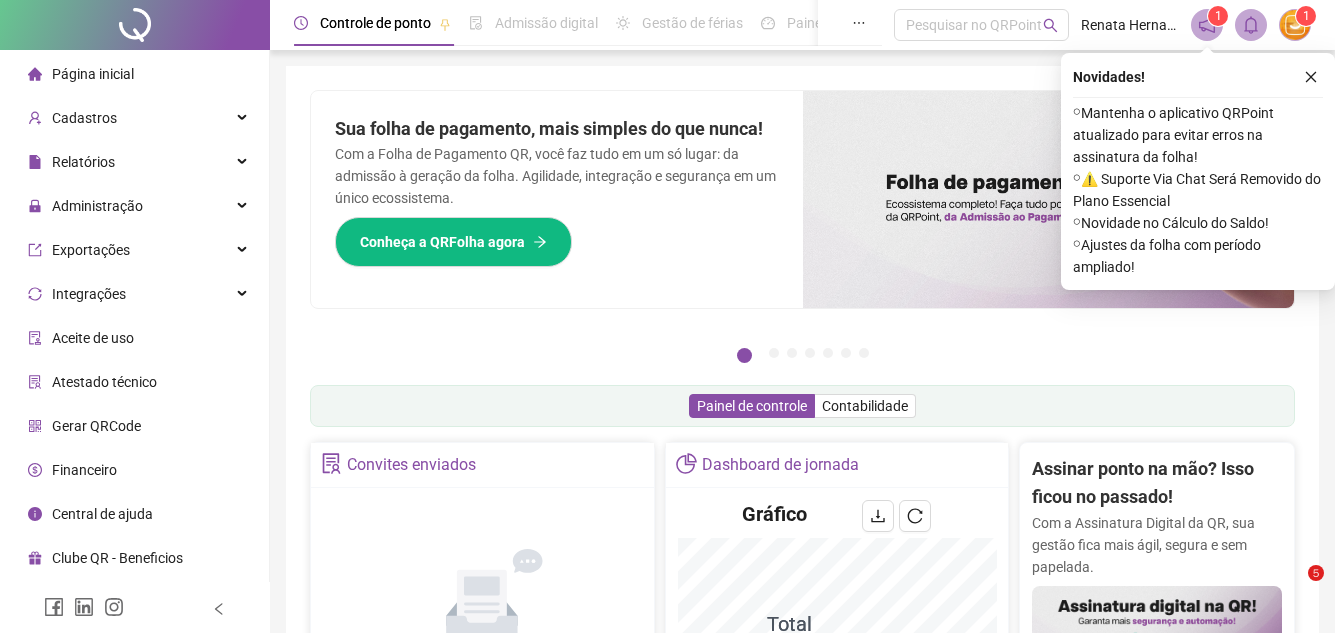 scroll, scrollTop: 0, scrollLeft: 0, axis: both 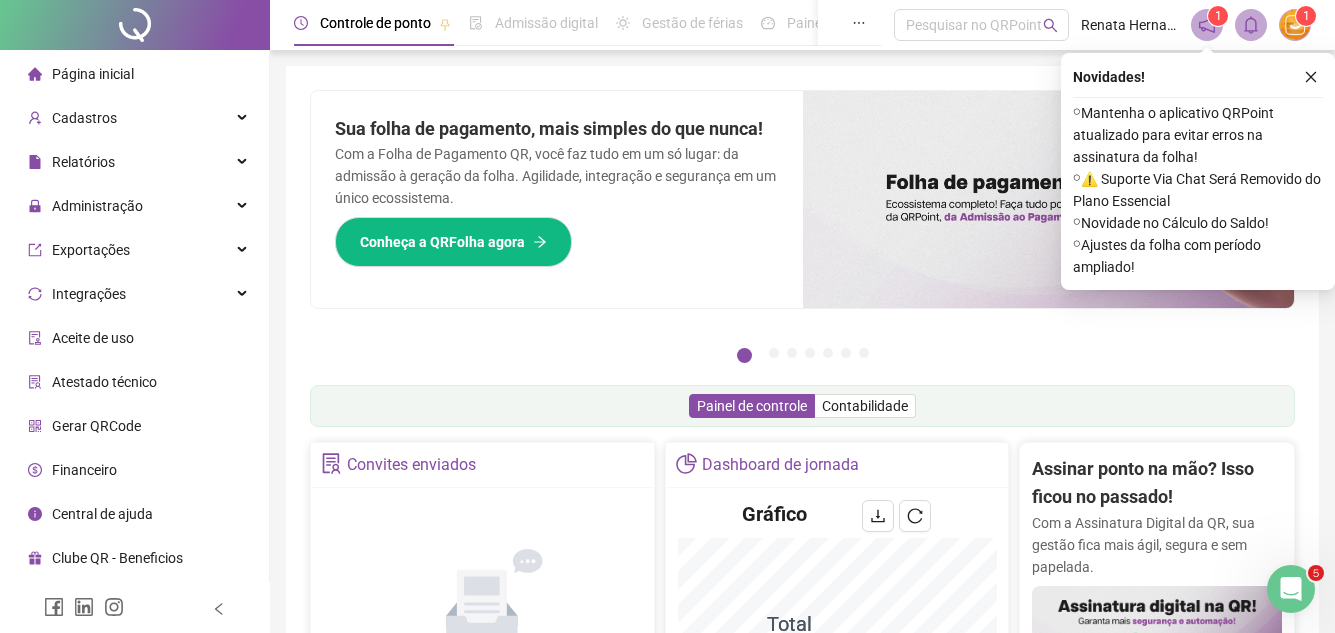 drag, startPoint x: 1303, startPoint y: 78, endPoint x: 1133, endPoint y: 103, distance: 171.8284 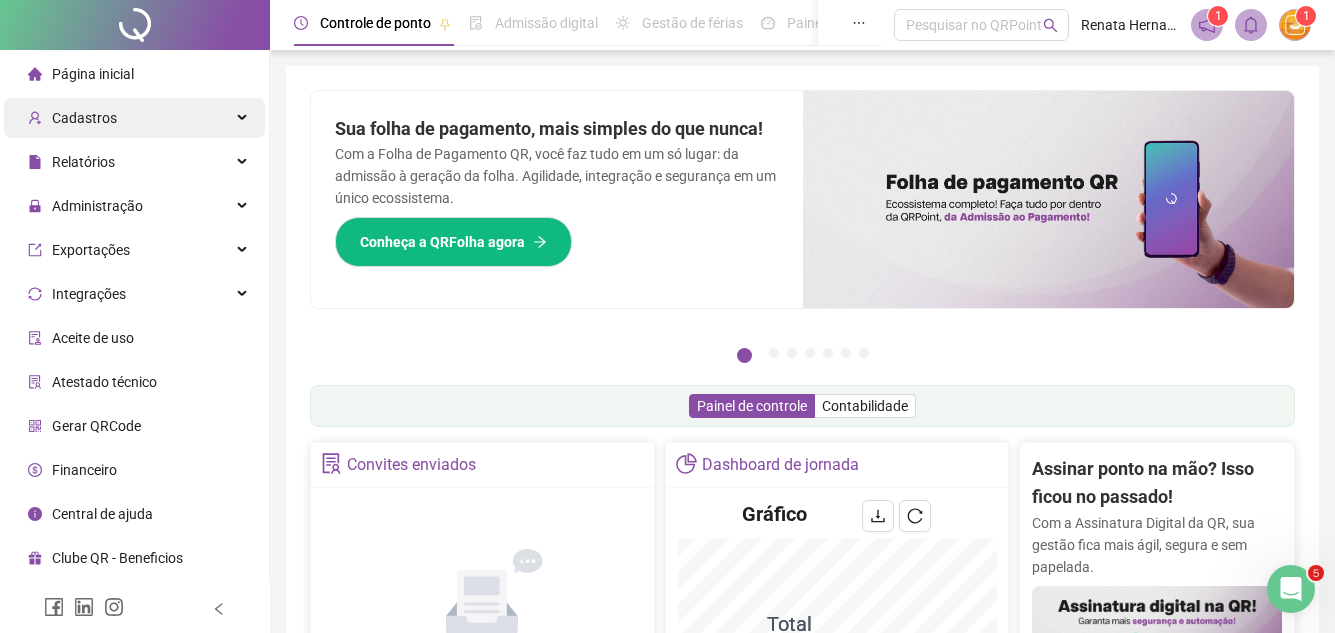 click on "Cadastros" at bounding box center [84, 118] 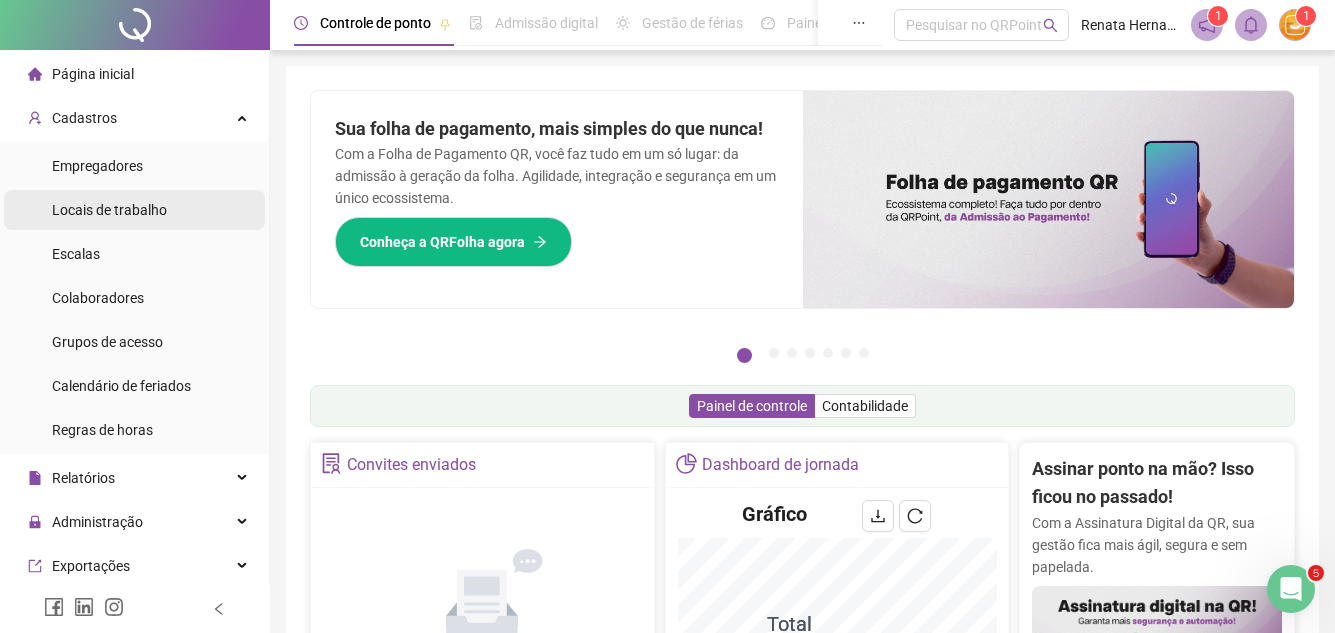 click on "Locais de trabalho" at bounding box center [109, 210] 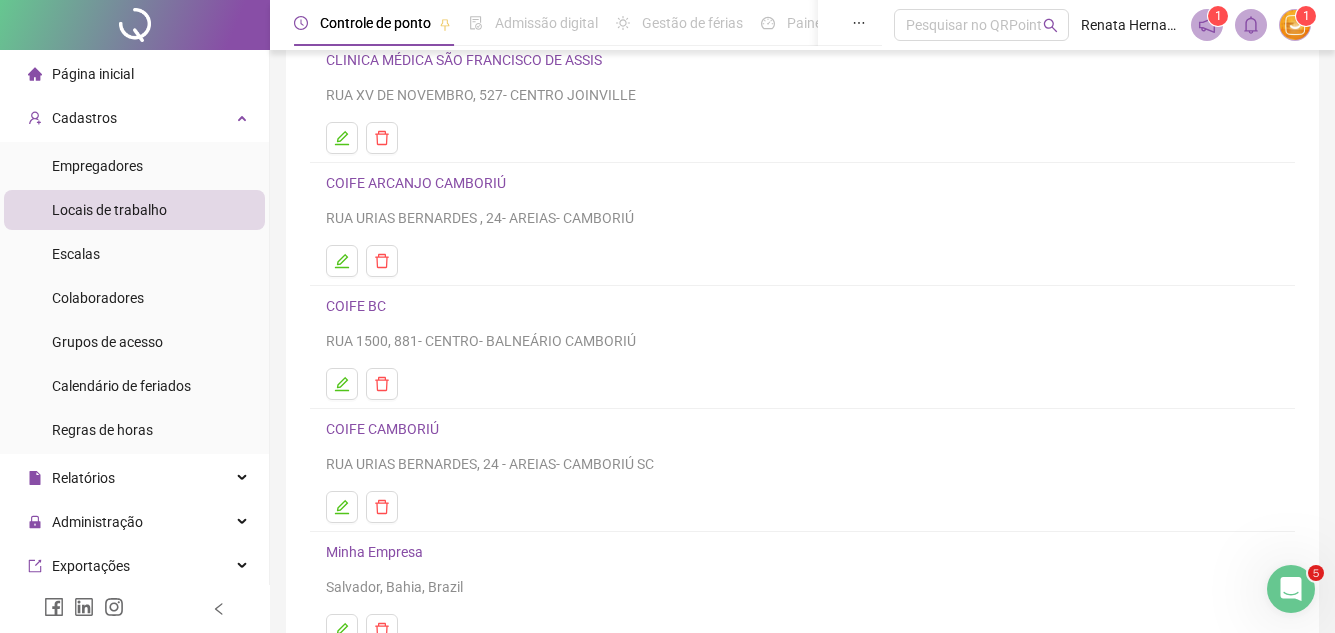 scroll, scrollTop: 200, scrollLeft: 0, axis: vertical 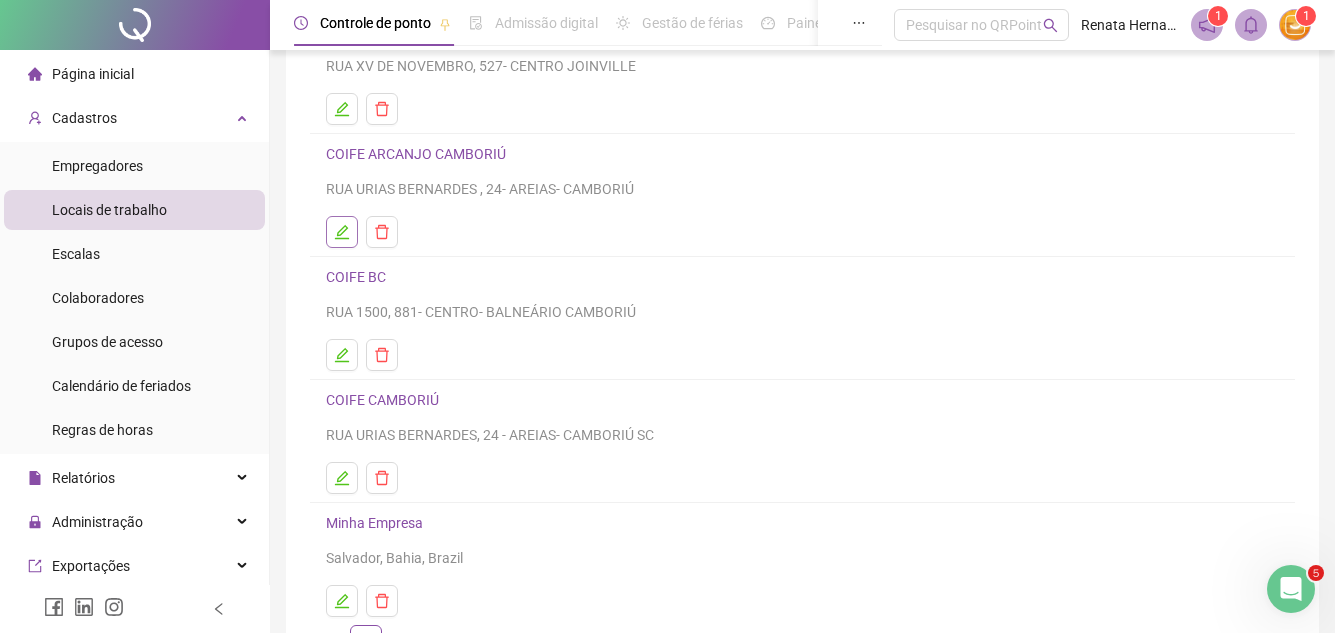 click 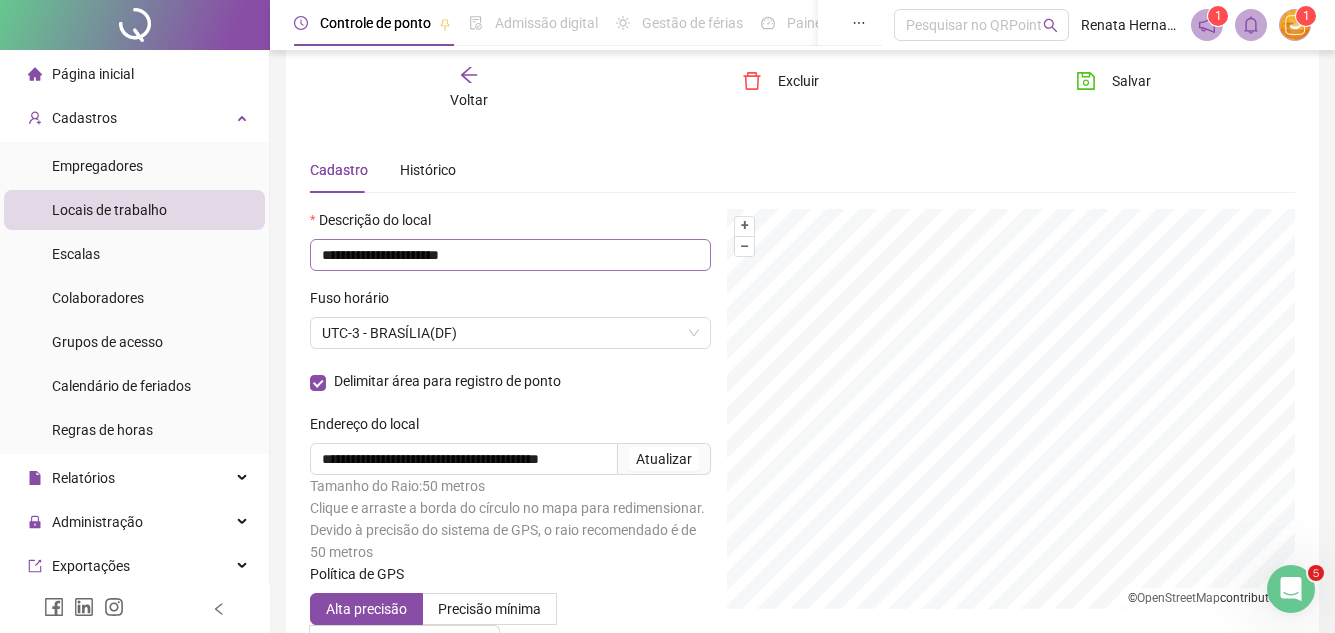 scroll, scrollTop: 0, scrollLeft: 0, axis: both 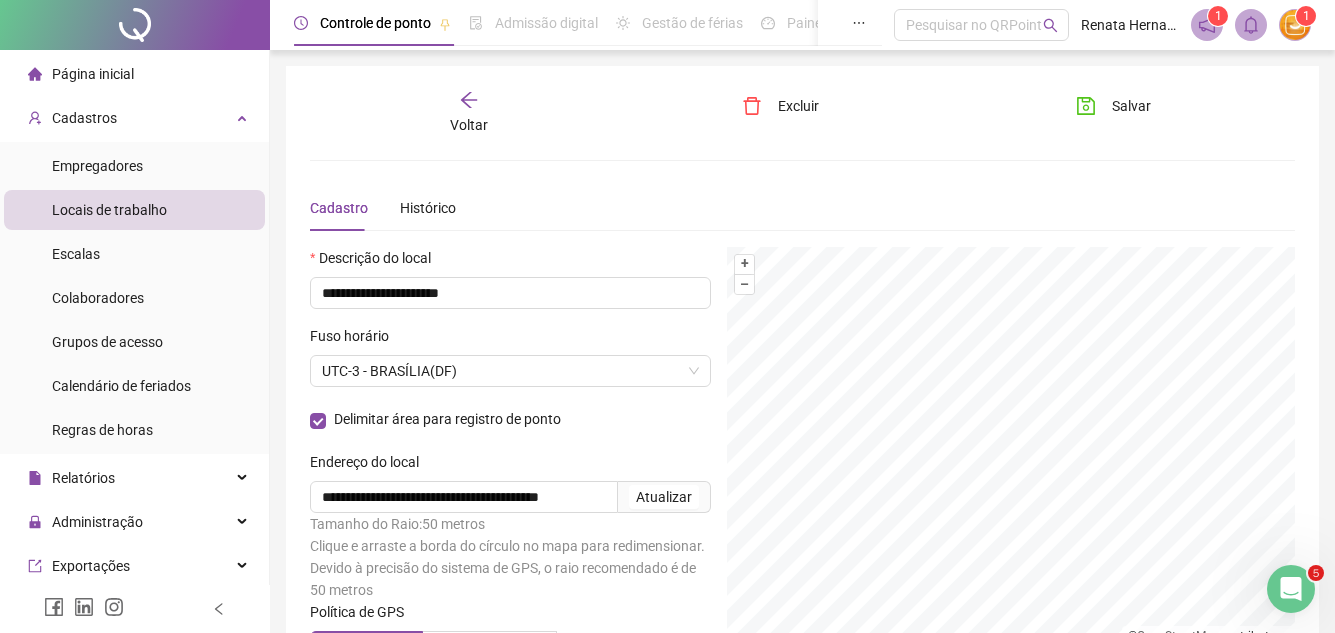 click on "**********" at bounding box center (802, 400) 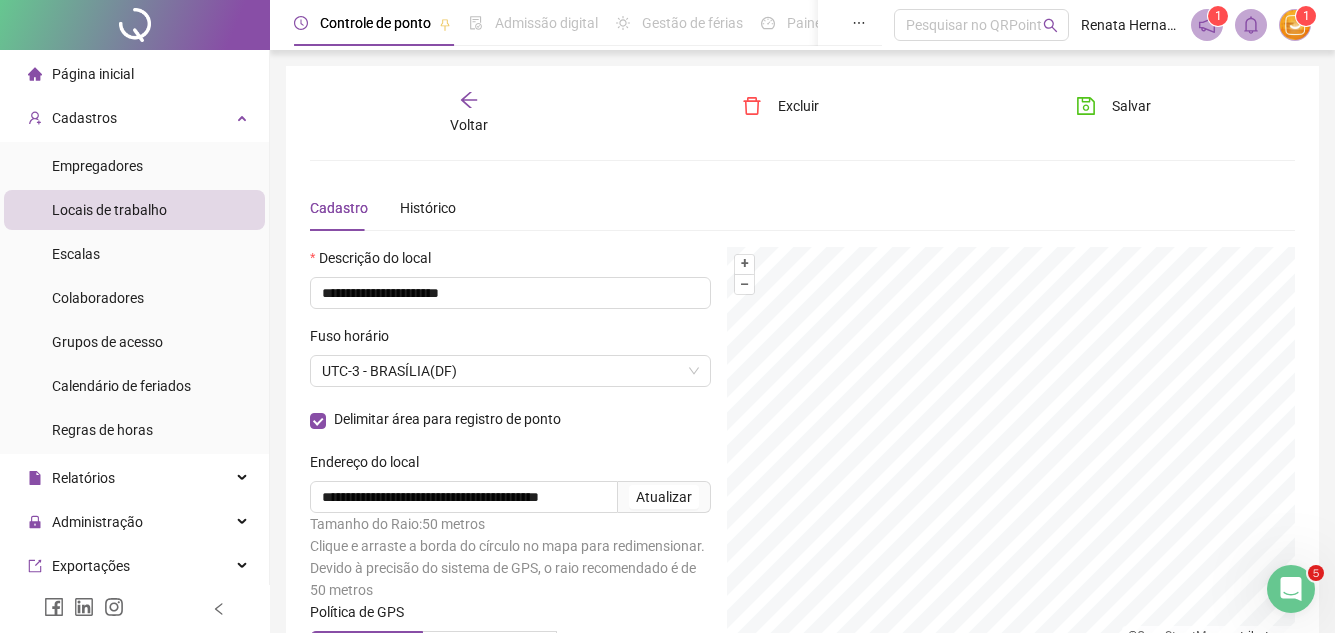 click 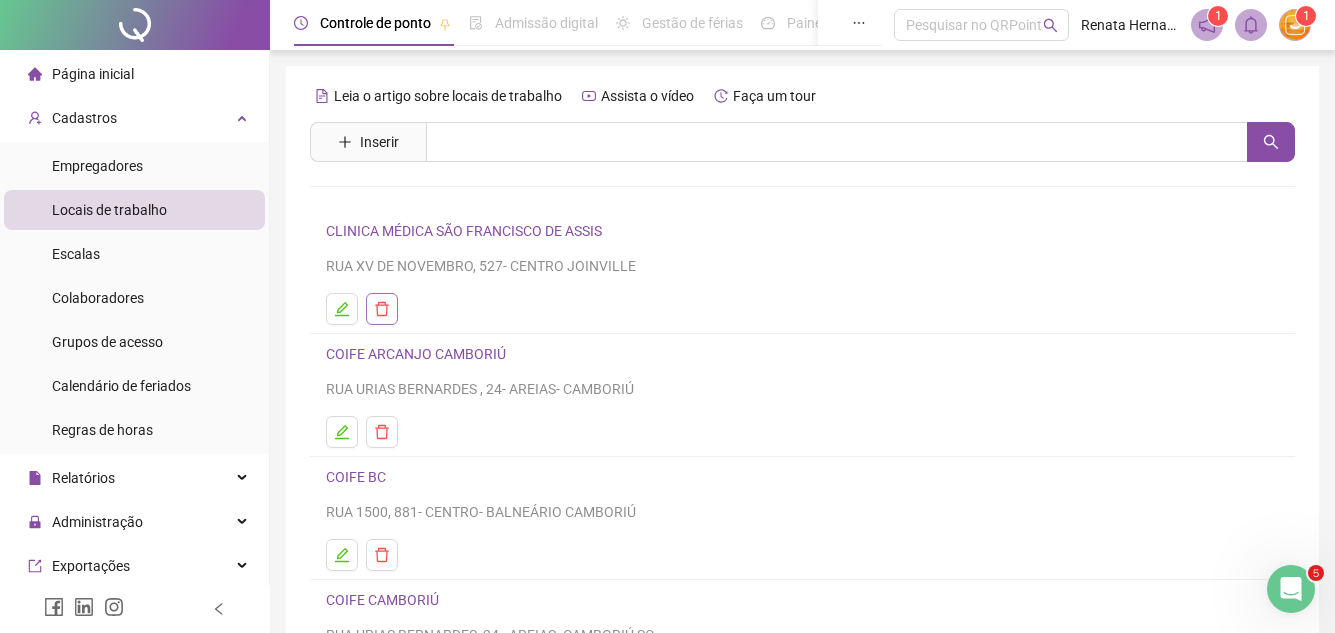 click 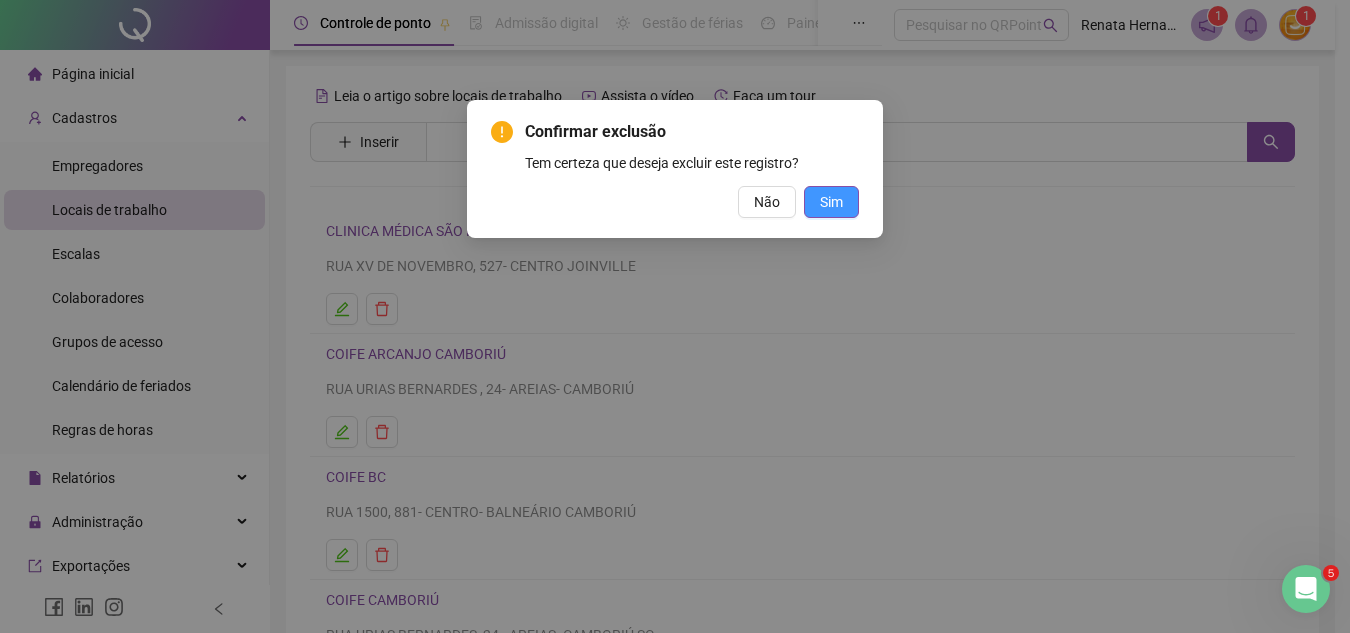 click on "Sim" at bounding box center [831, 202] 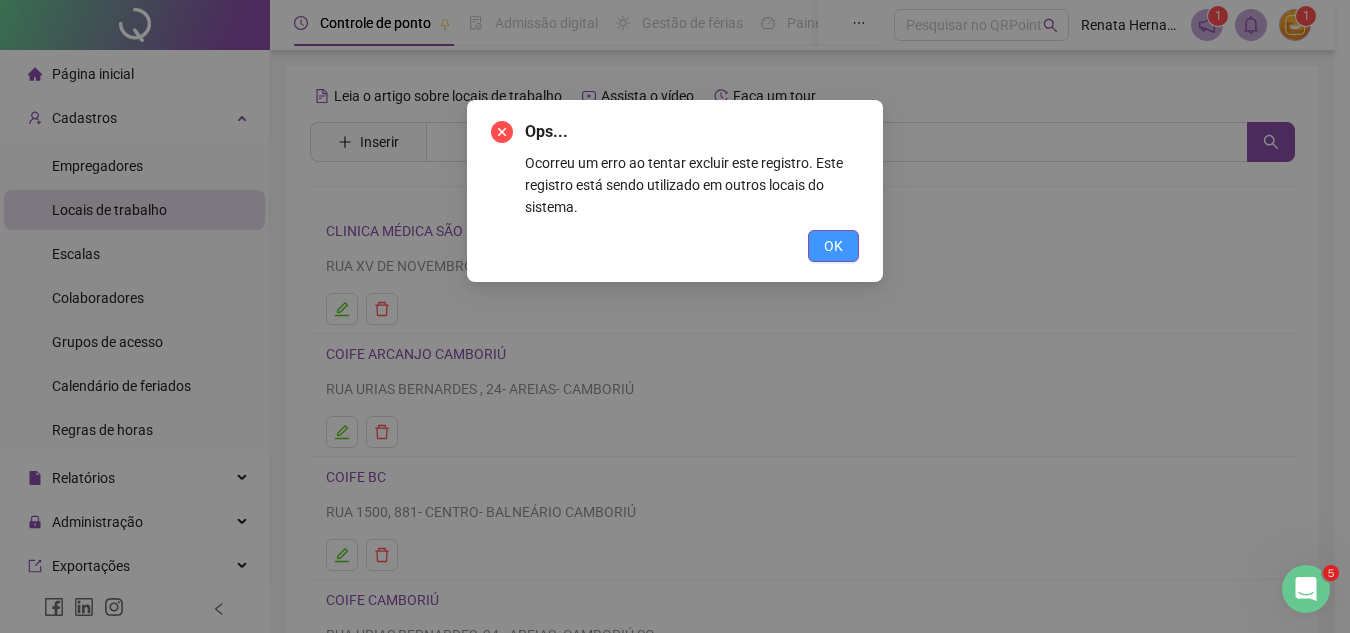 click on "OK" at bounding box center [833, 246] 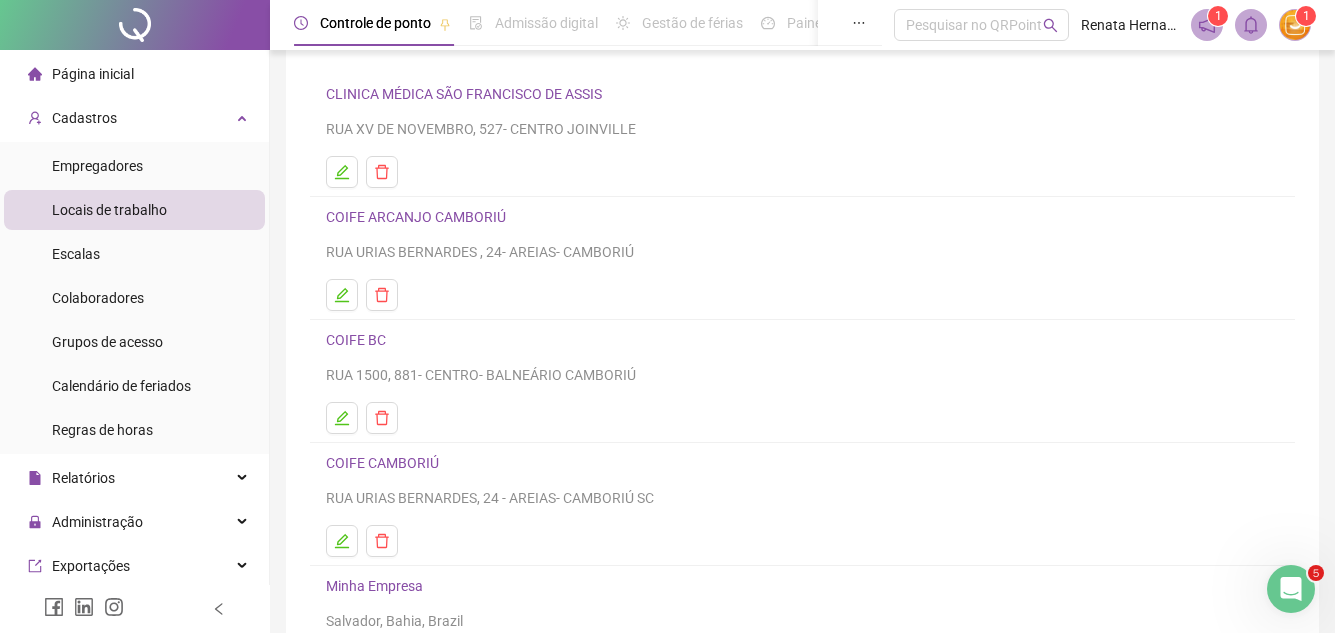 scroll, scrollTop: 100, scrollLeft: 0, axis: vertical 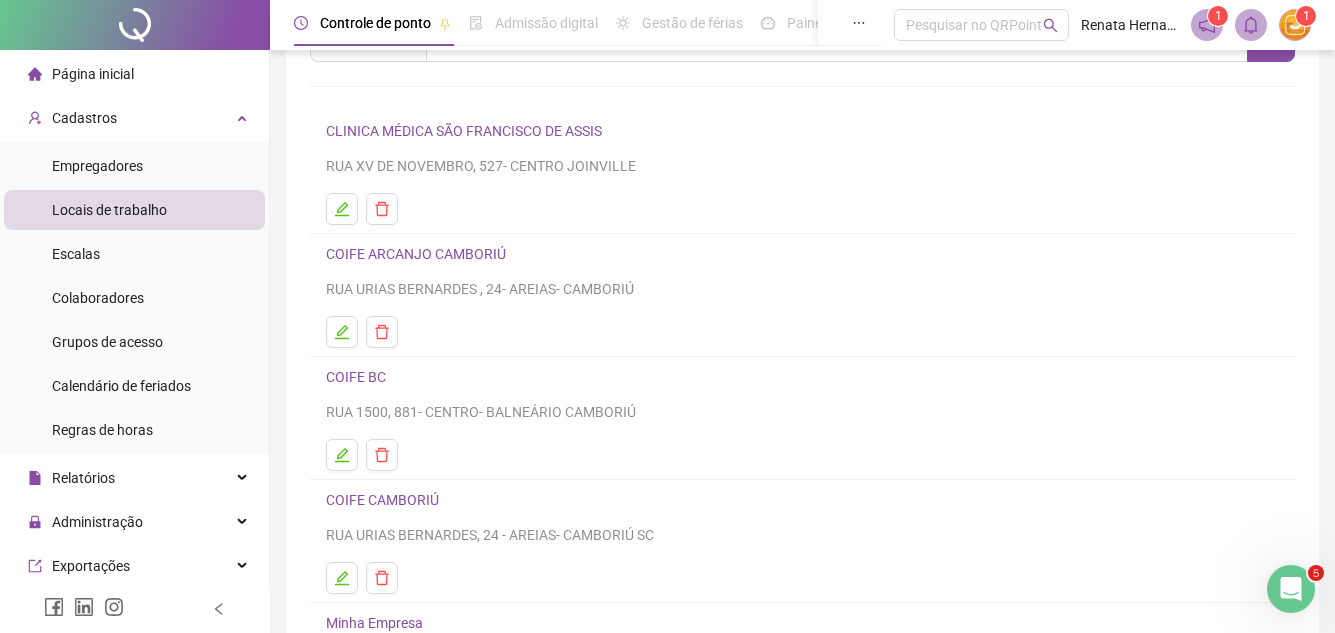 drag, startPoint x: 341, startPoint y: 331, endPoint x: 554, endPoint y: 386, distance: 219.98636 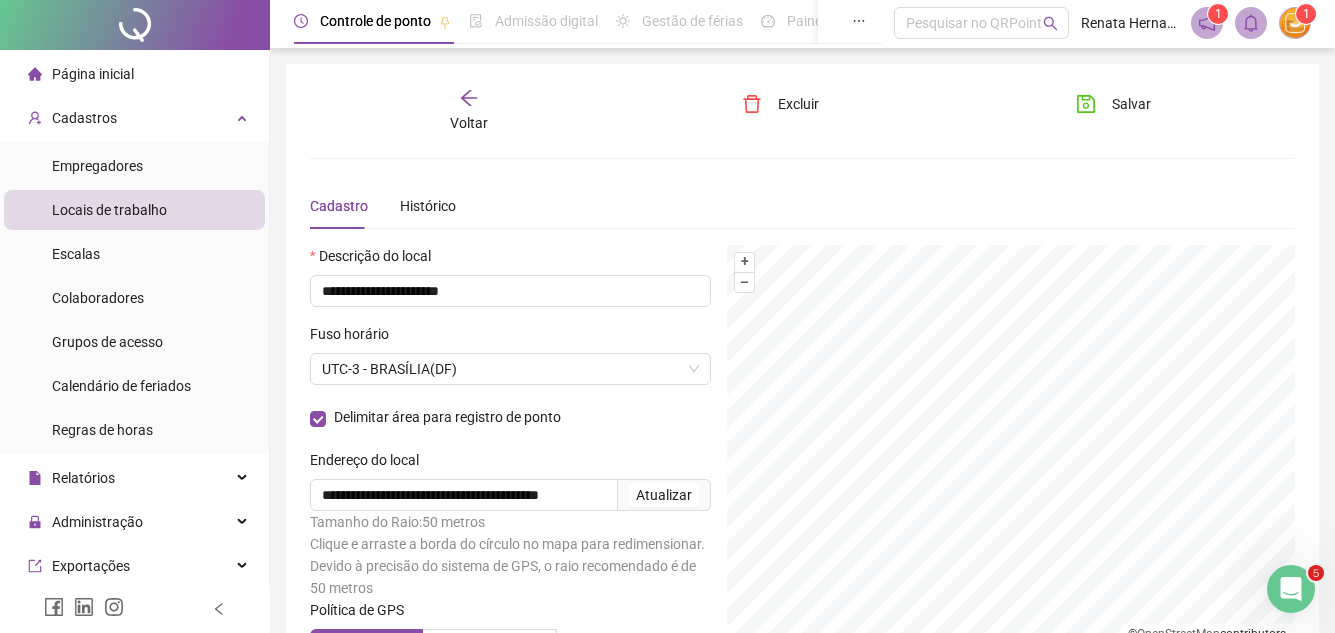 scroll, scrollTop: 0, scrollLeft: 0, axis: both 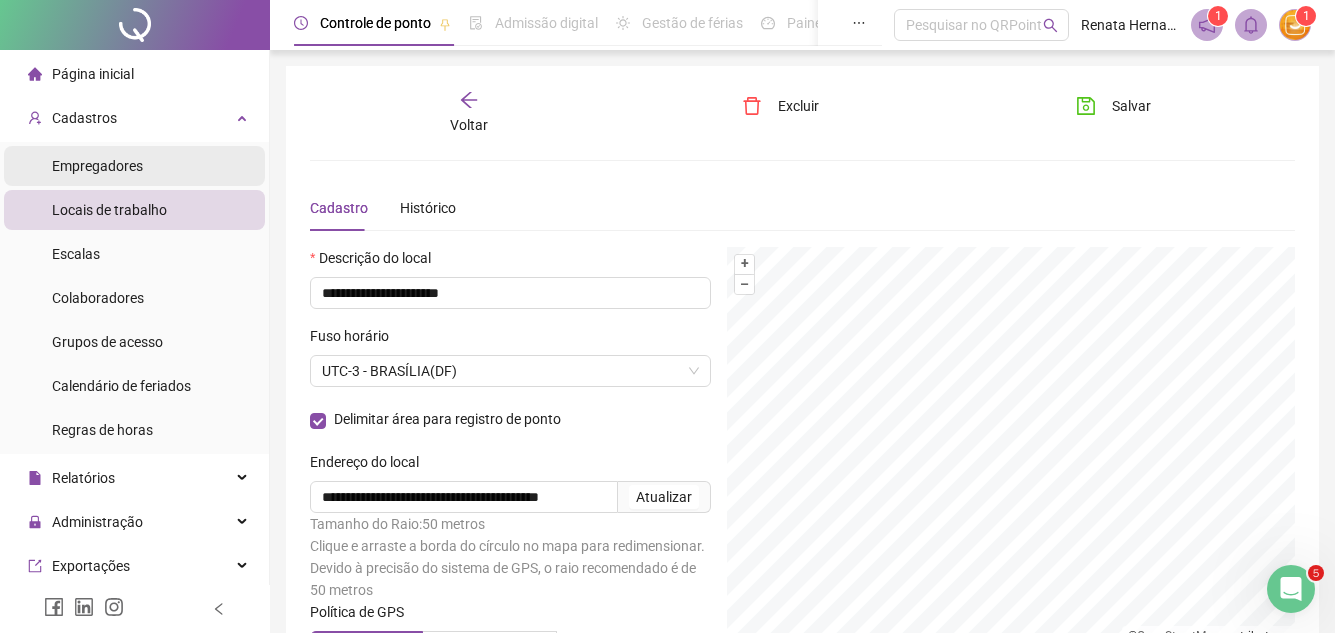 click on "Empregadores" at bounding box center [97, 166] 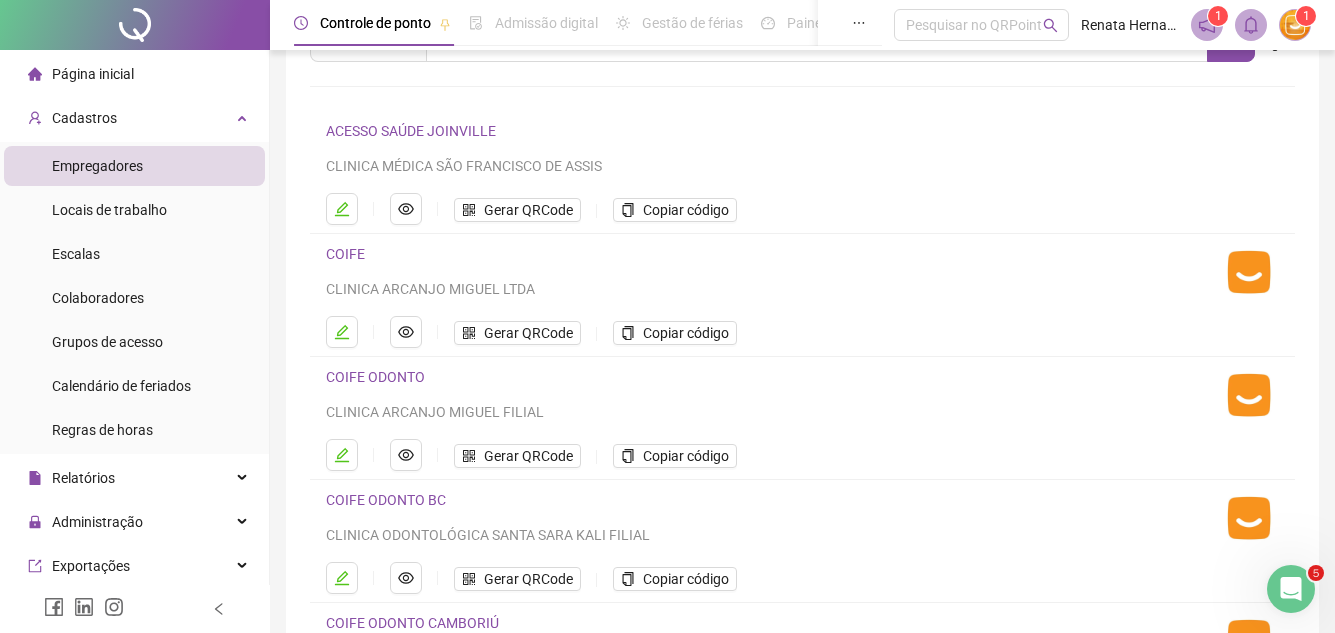 scroll, scrollTop: 200, scrollLeft: 0, axis: vertical 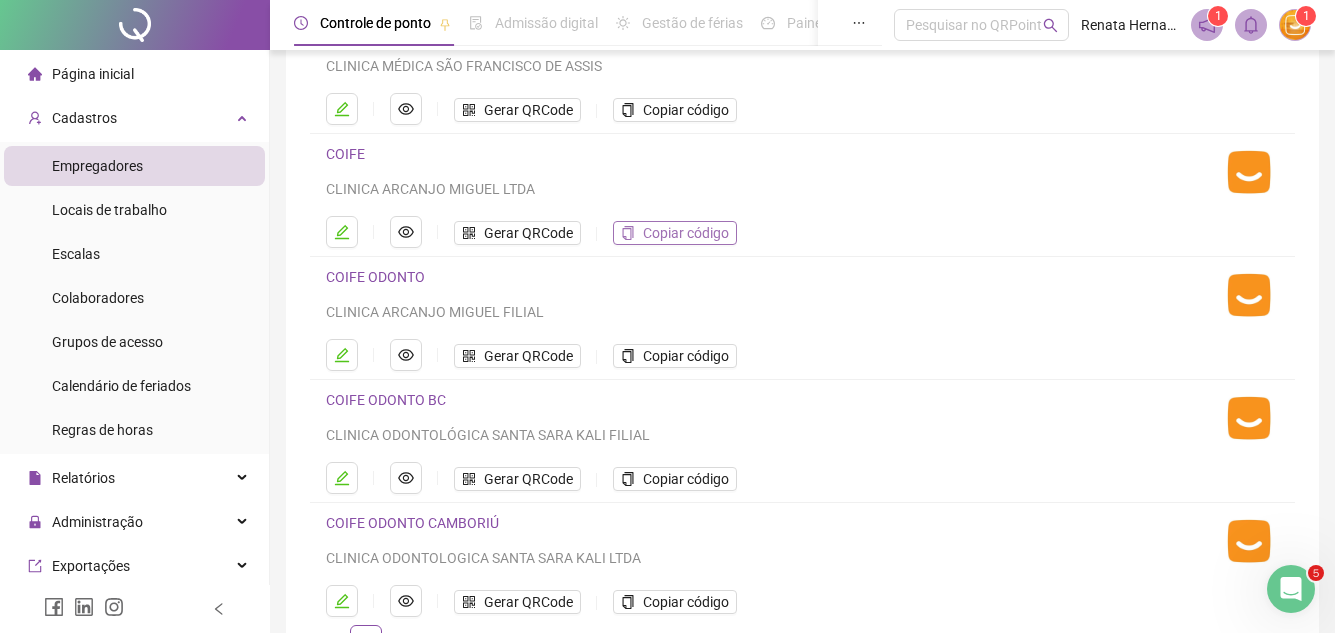 click on "Copiar código" at bounding box center (686, 233) 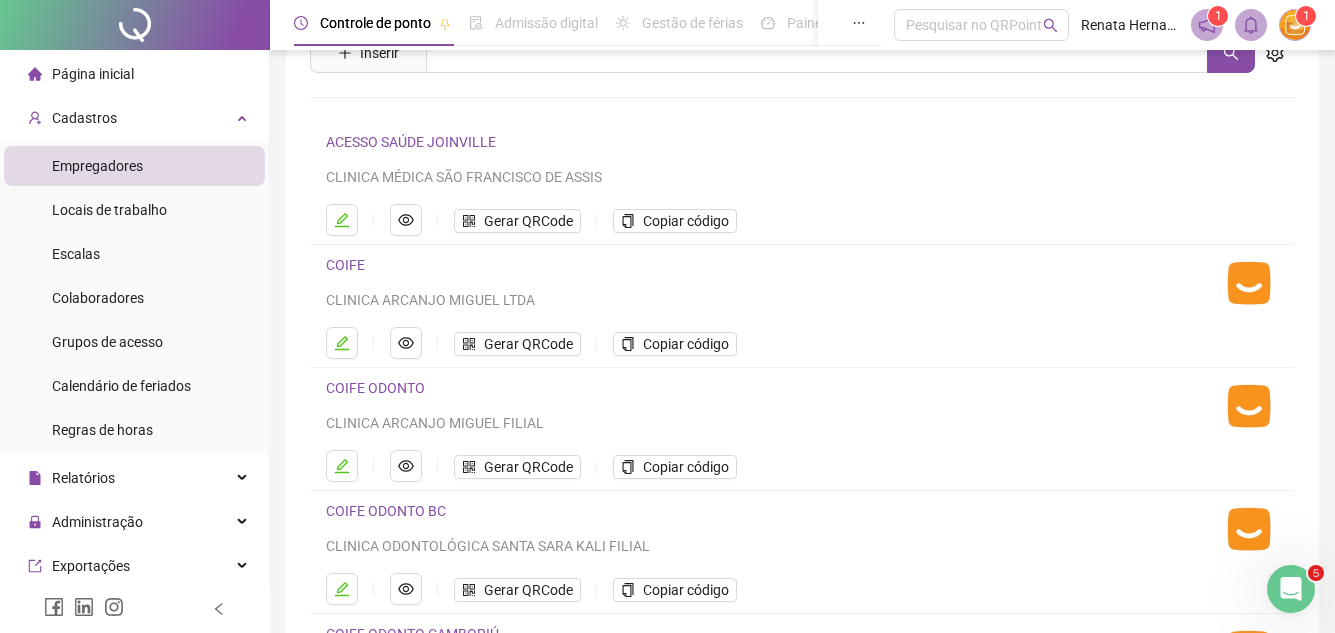 scroll, scrollTop: 0, scrollLeft: 0, axis: both 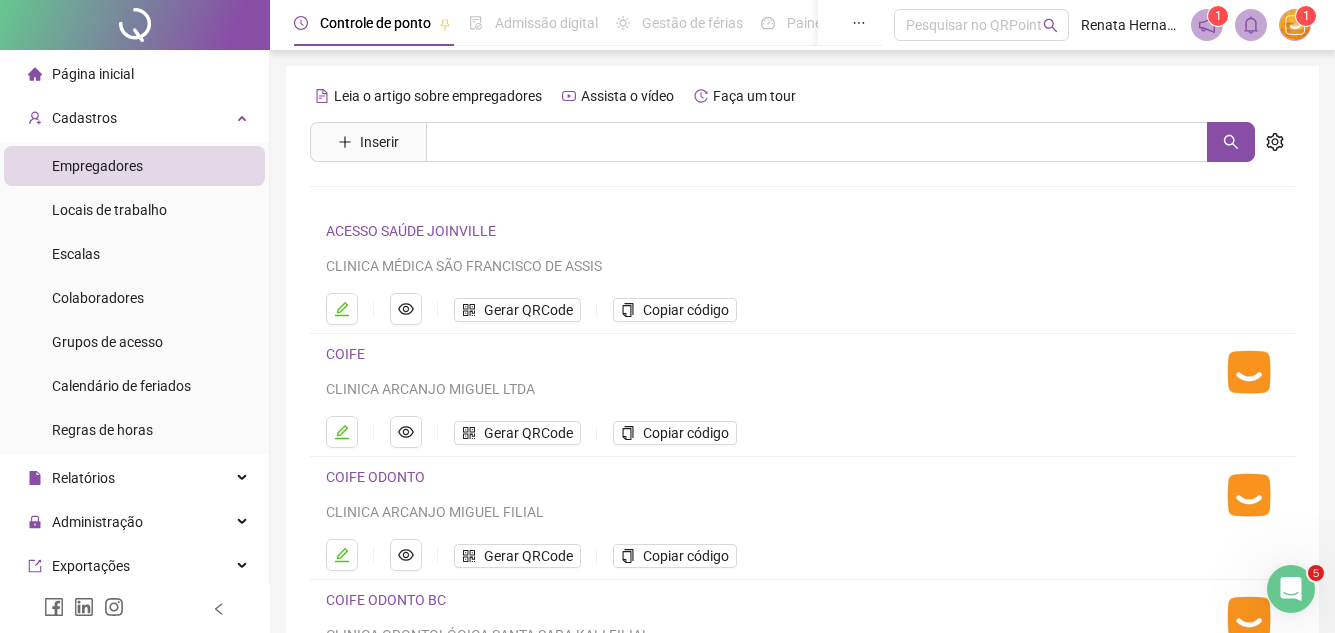 click on "Página inicial" at bounding box center [93, 74] 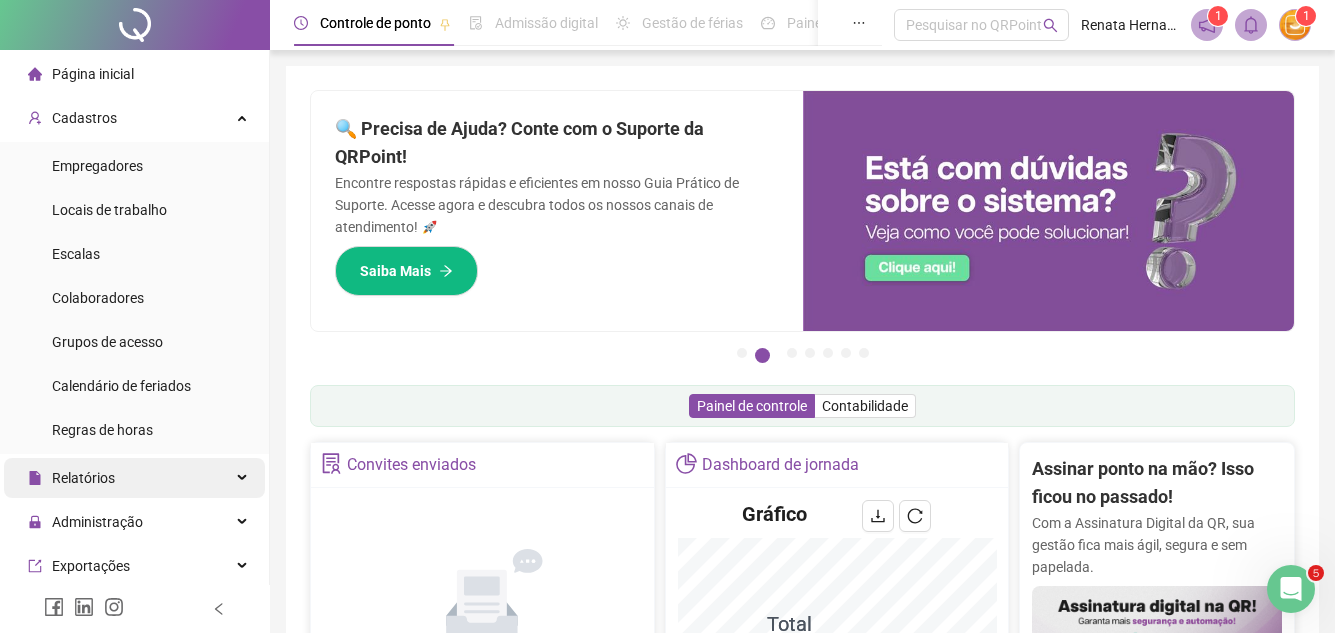 click on "Relatórios" at bounding box center [83, 478] 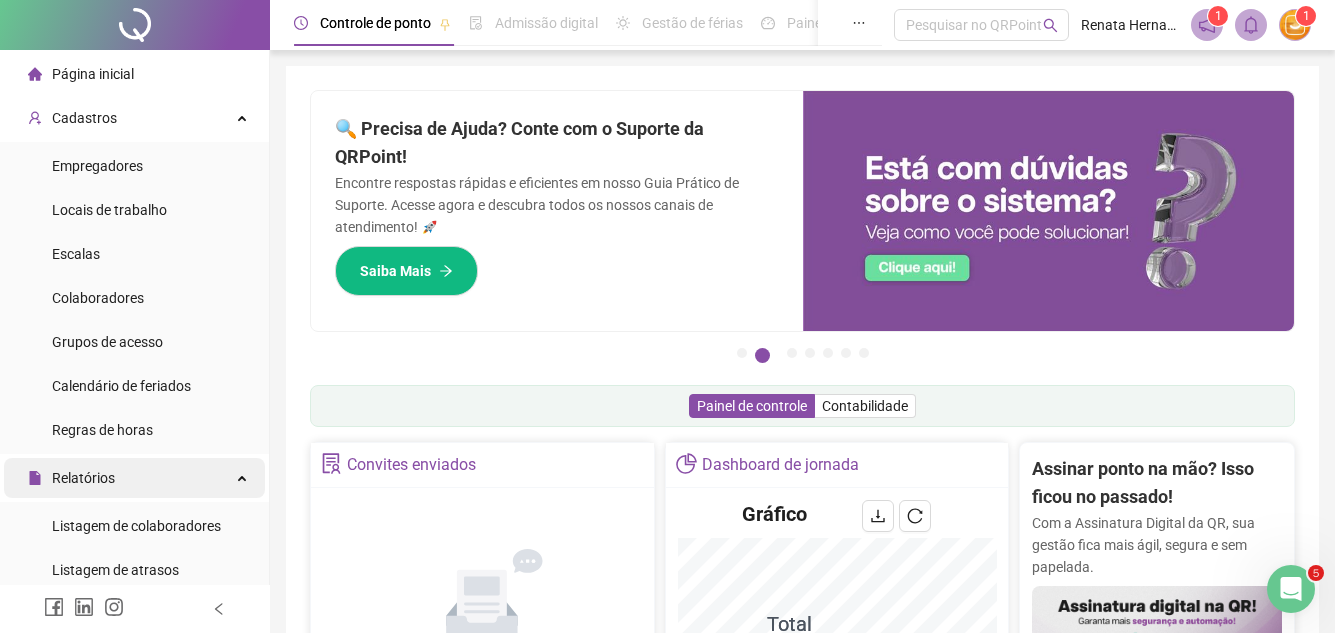 drag, startPoint x: 120, startPoint y: 459, endPoint x: 125, endPoint y: 469, distance: 11.18034 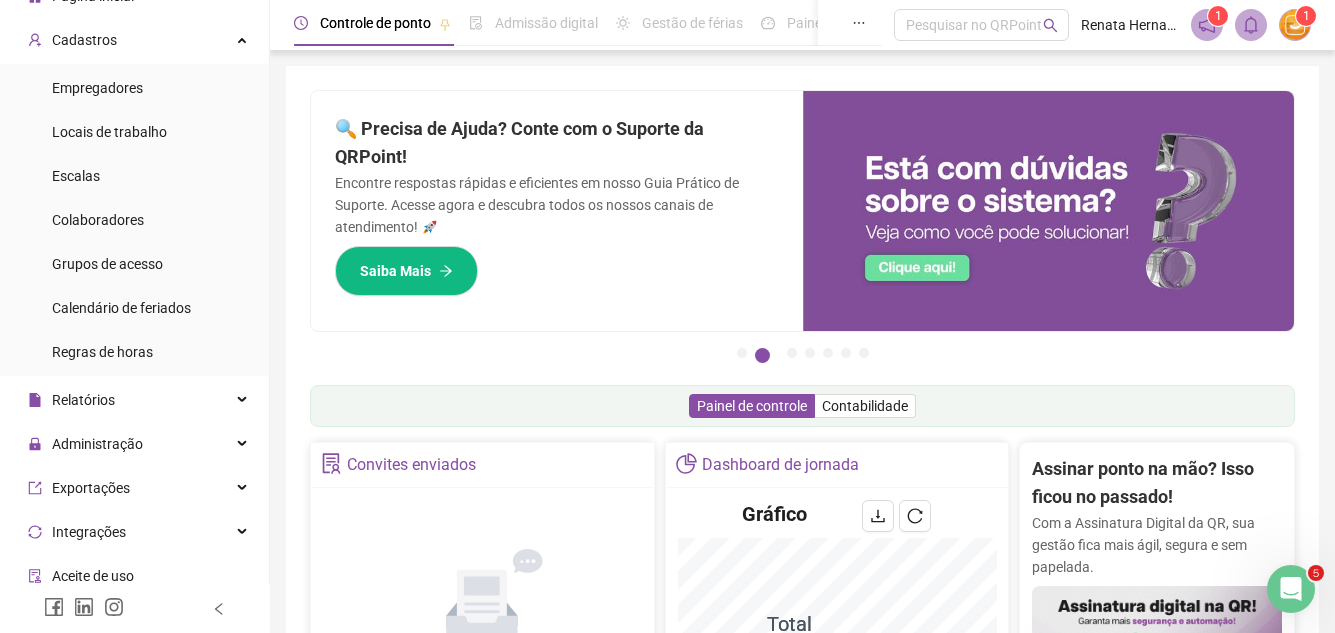 scroll, scrollTop: 100, scrollLeft: 0, axis: vertical 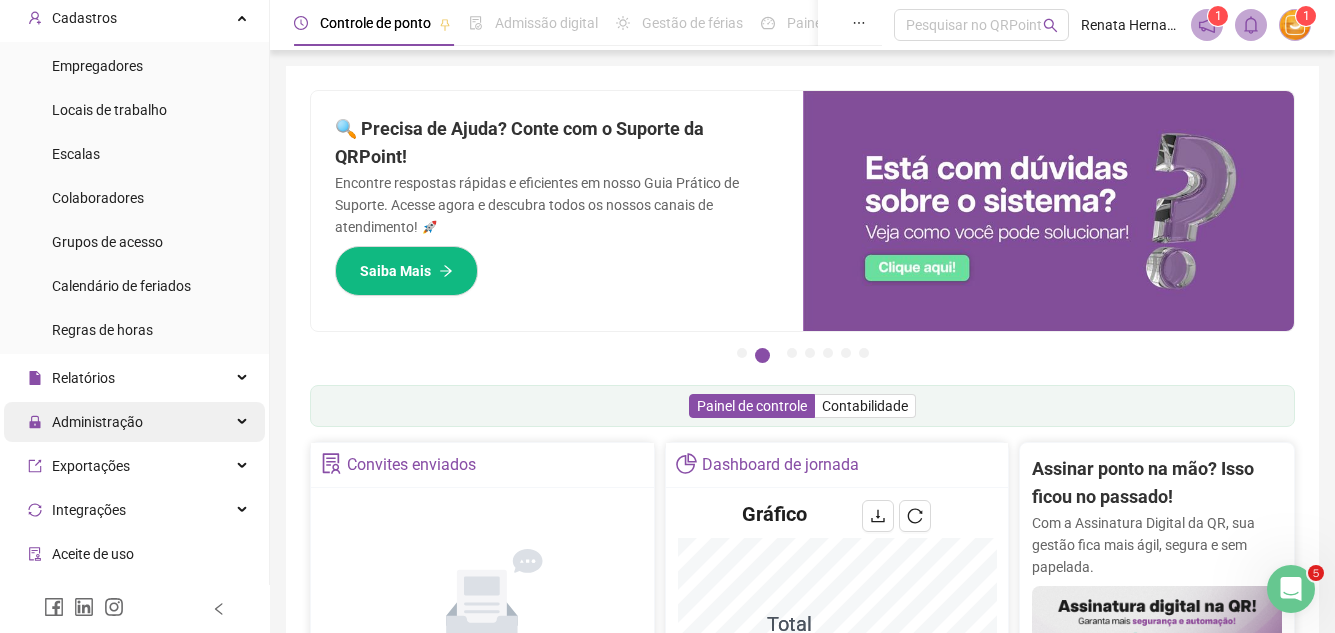 click on "Administração" at bounding box center [97, 422] 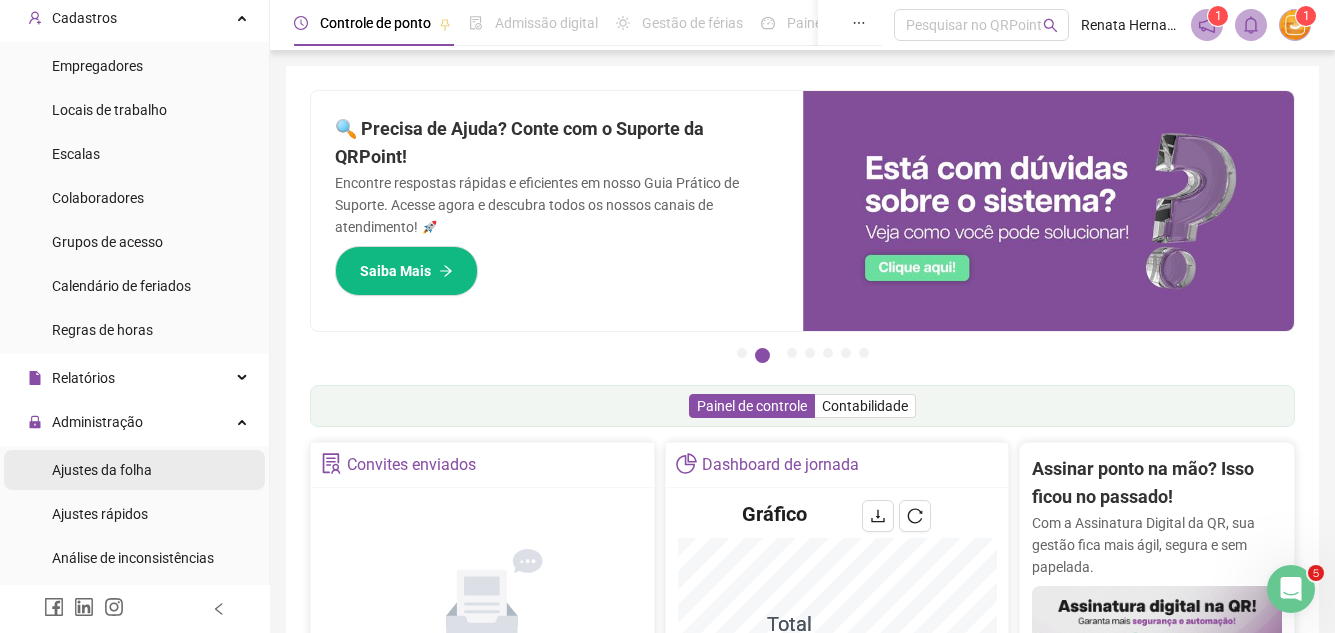 click on "Ajustes da folha" at bounding box center (102, 470) 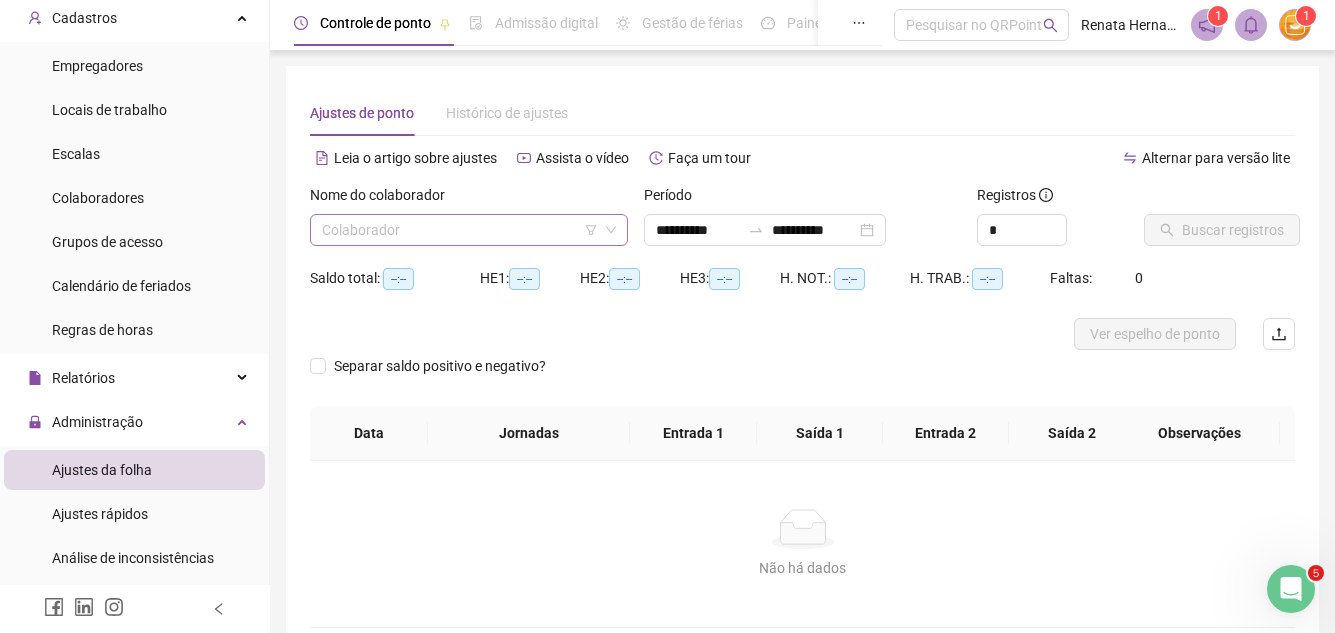 click at bounding box center (460, 230) 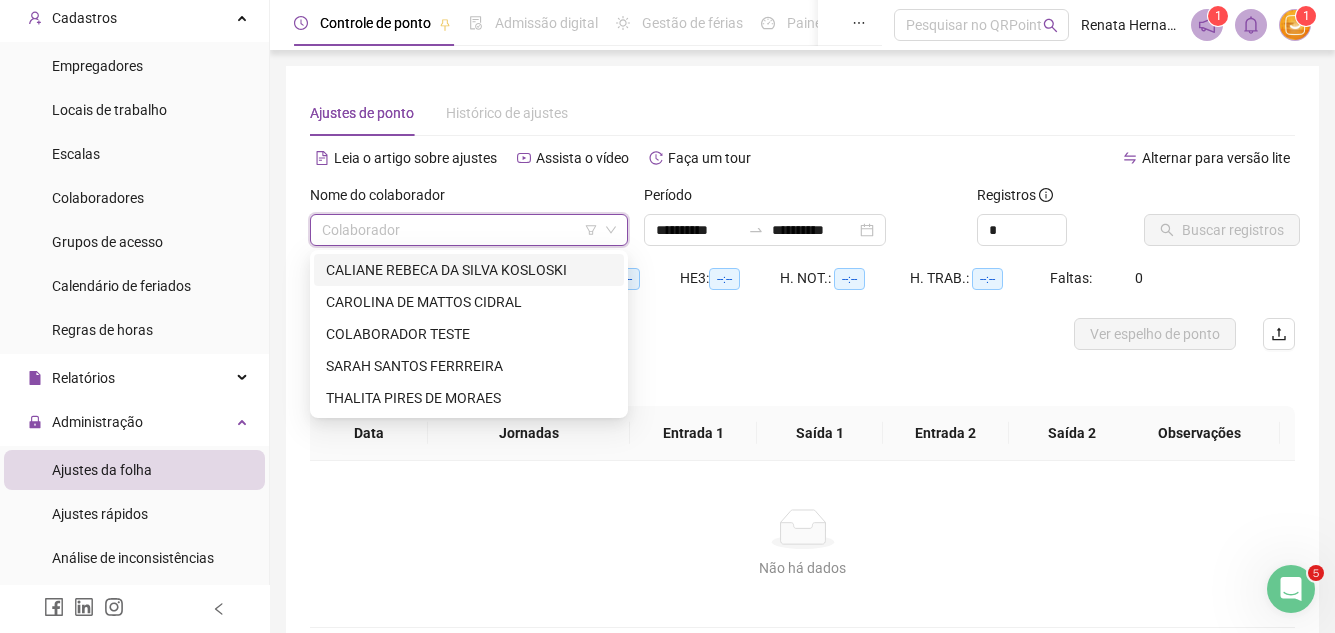 click on "CALIANE REBECA DA SILVA KOSLOSKI" at bounding box center (469, 270) 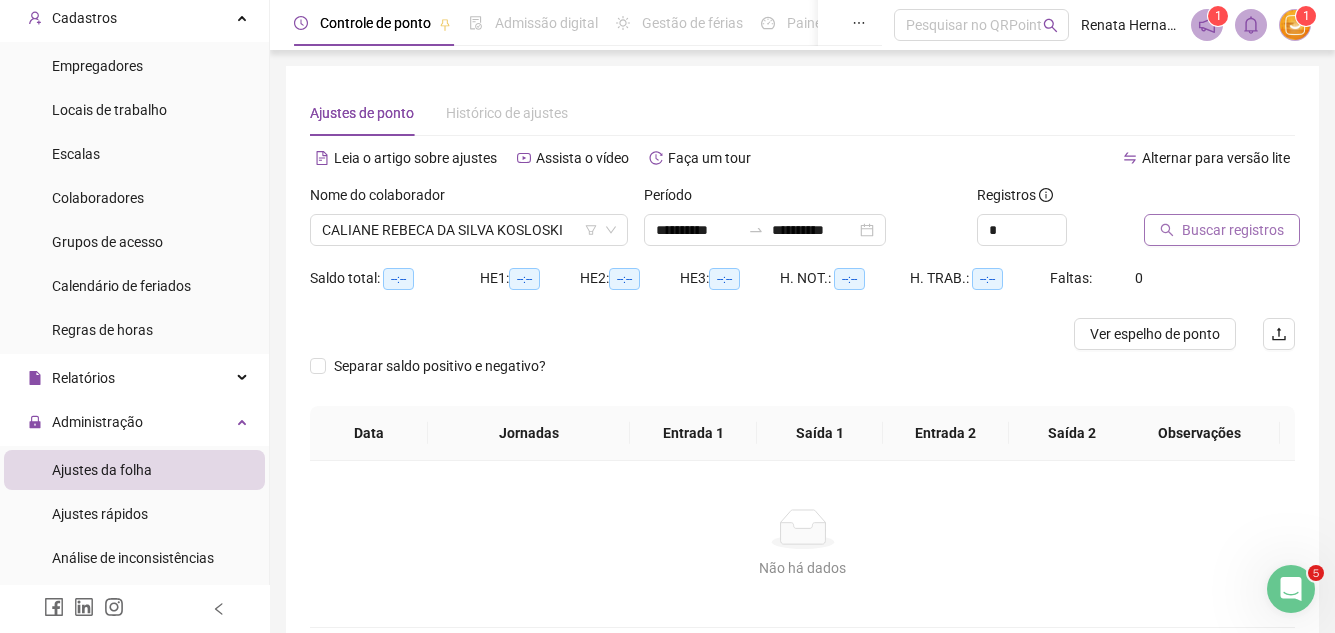 click on "Buscar registros" at bounding box center [1233, 230] 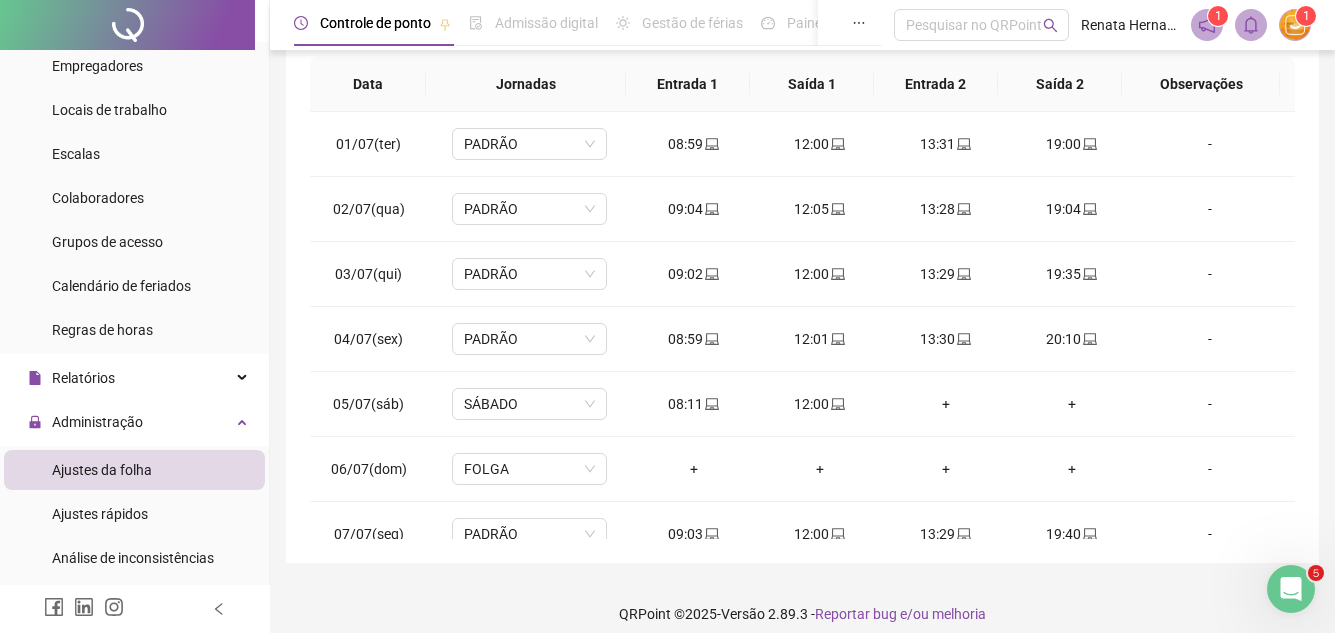 scroll, scrollTop: 365, scrollLeft: 0, axis: vertical 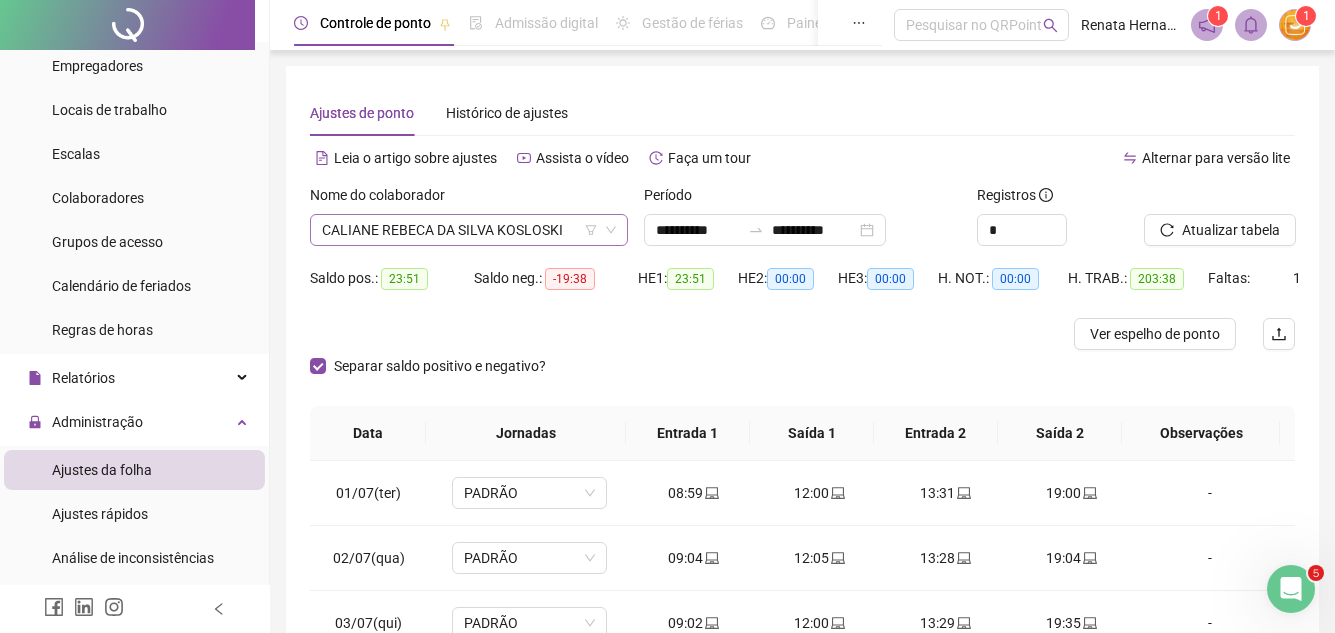 click on "CALIANE REBECA DA SILVA KOSLOSKI" at bounding box center (469, 230) 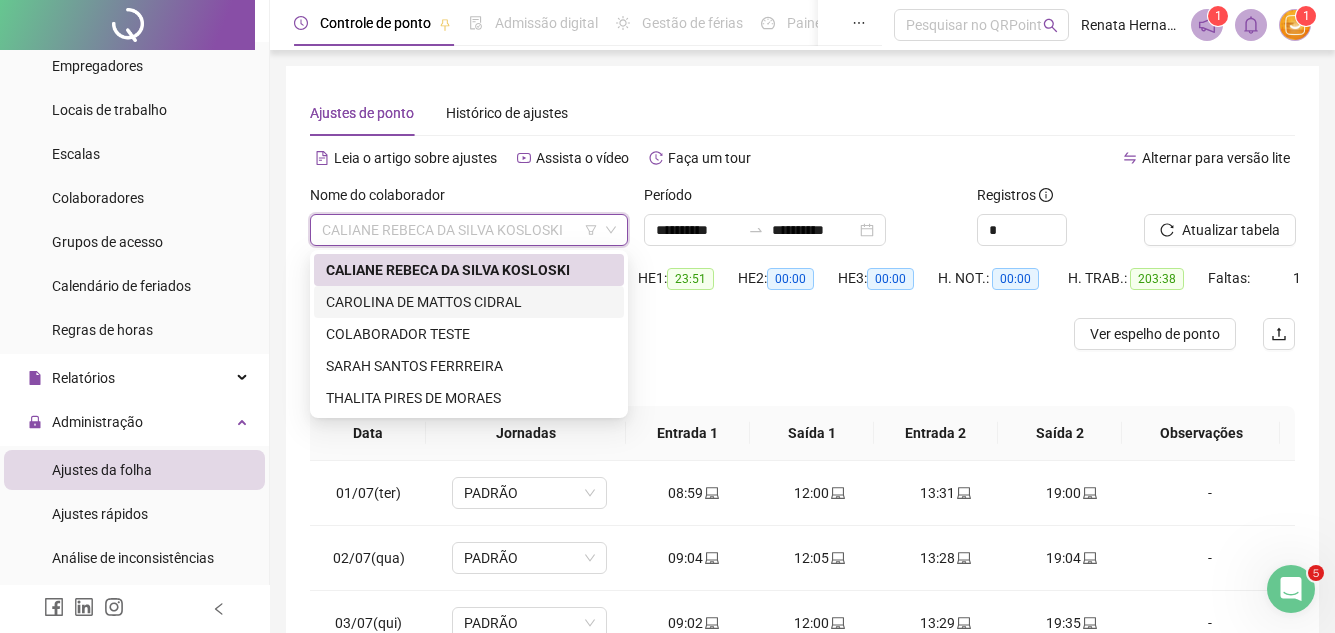 click on "CAROLINA DE MATTOS CIDRAL" at bounding box center [469, 302] 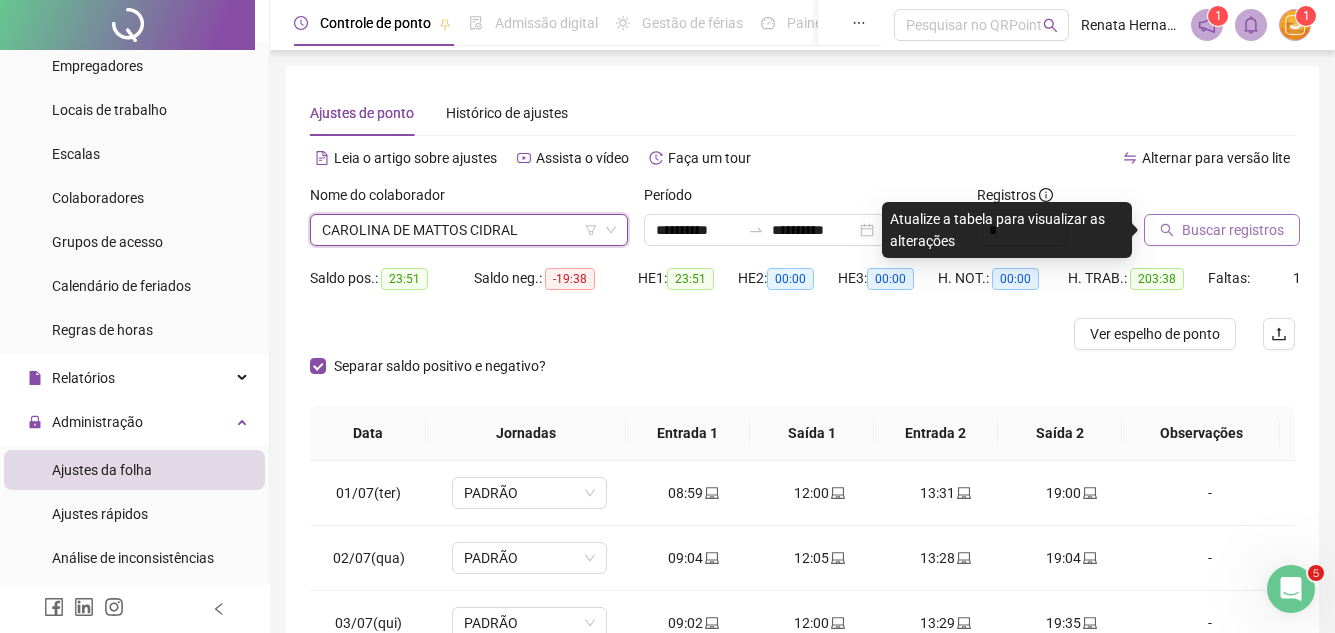 click on "Buscar registros" at bounding box center [1233, 230] 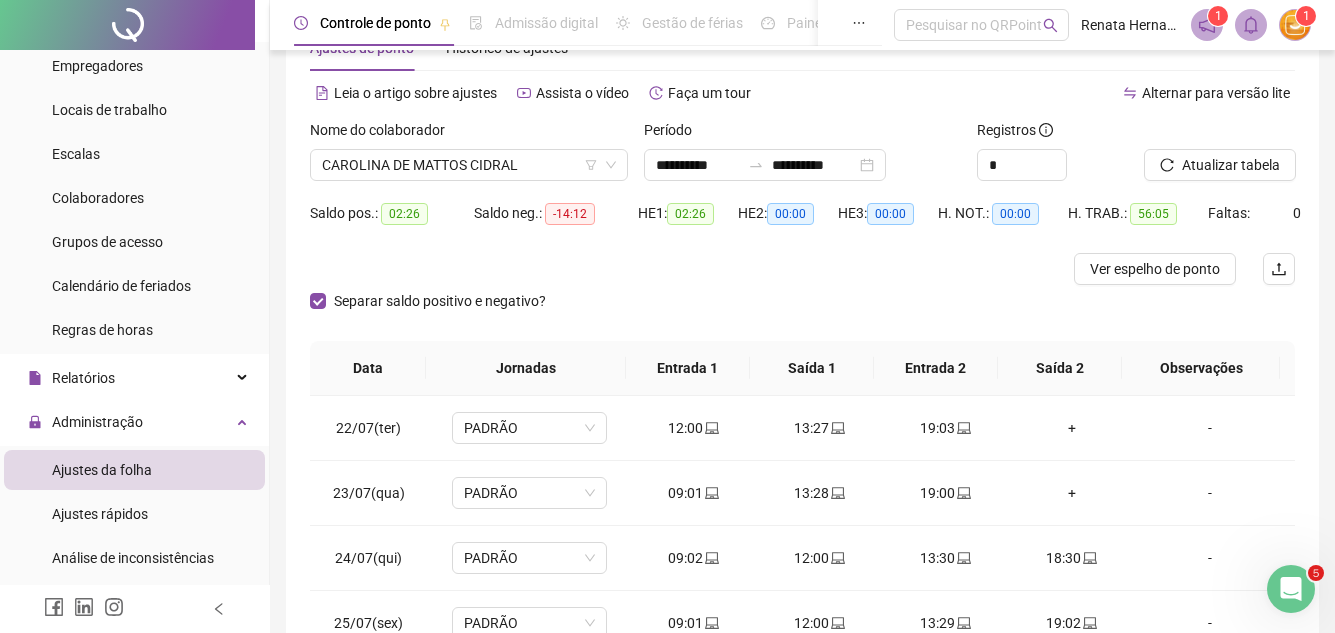 scroll, scrollTop: 100, scrollLeft: 0, axis: vertical 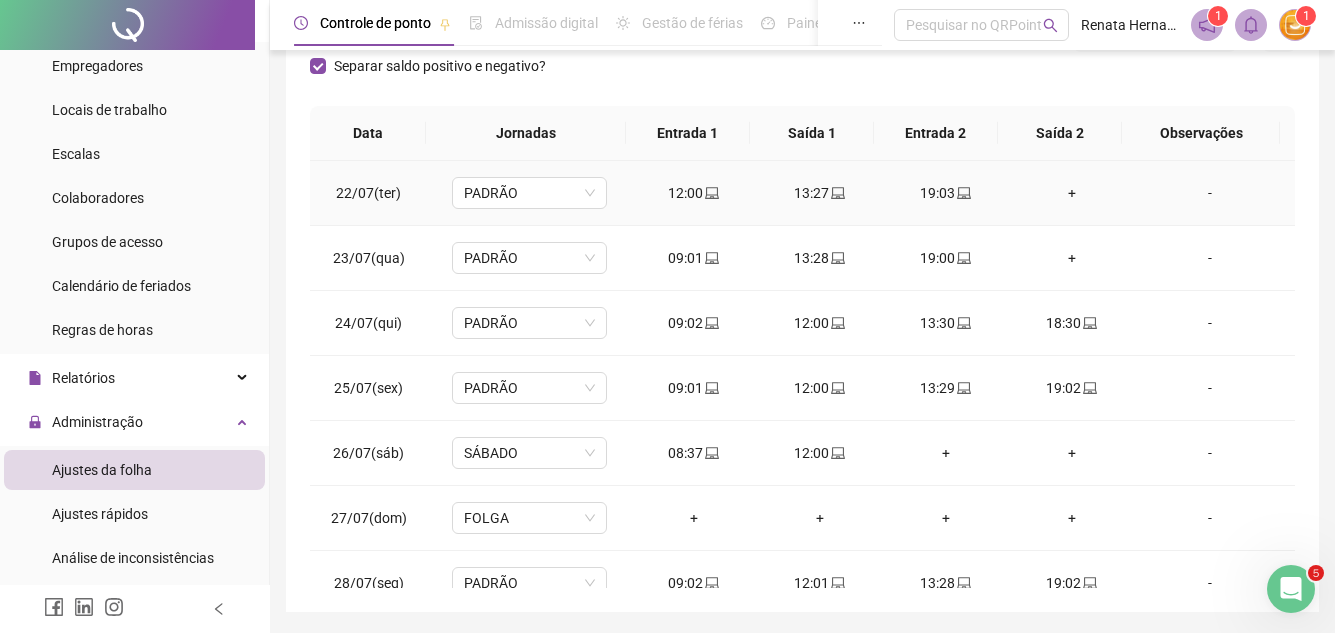click on "+" at bounding box center (1072, 193) 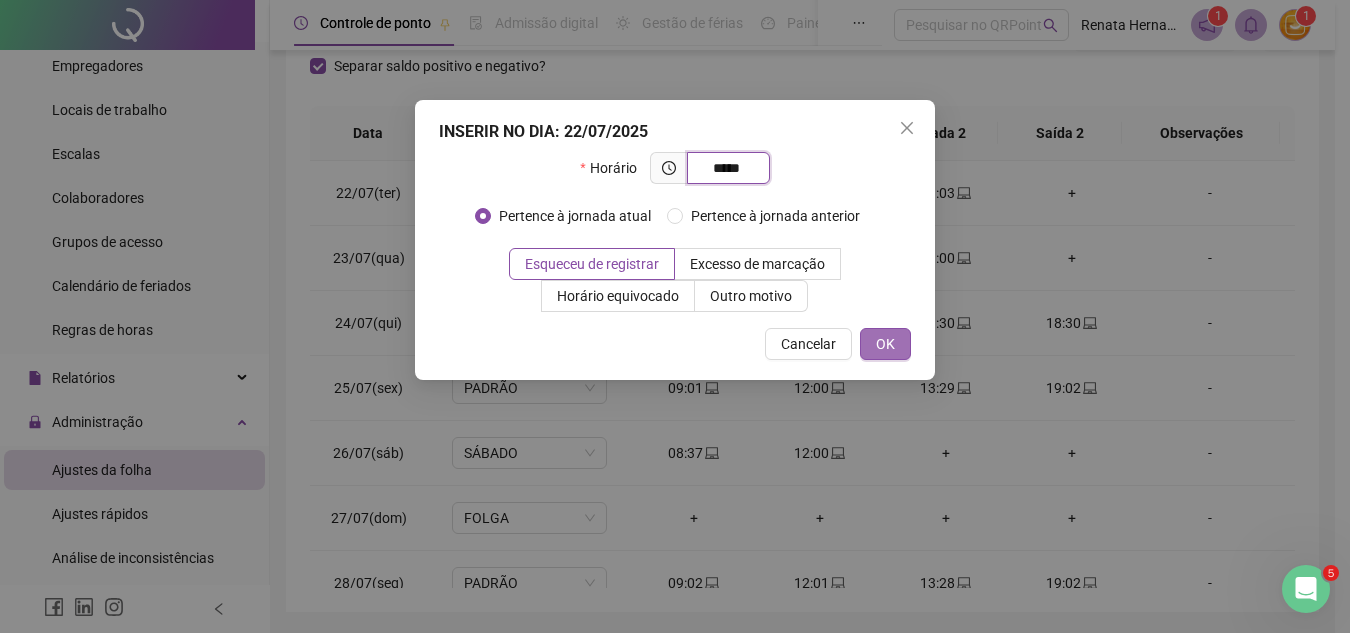 type on "*****" 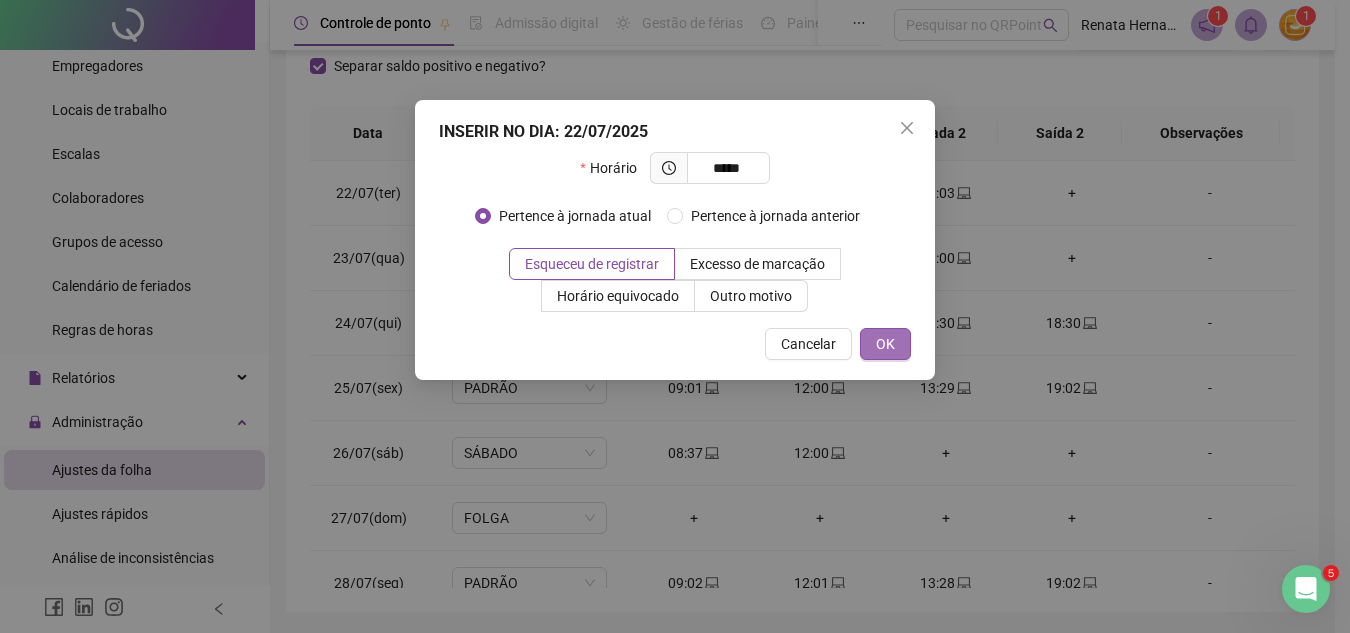 click on "OK" at bounding box center [885, 344] 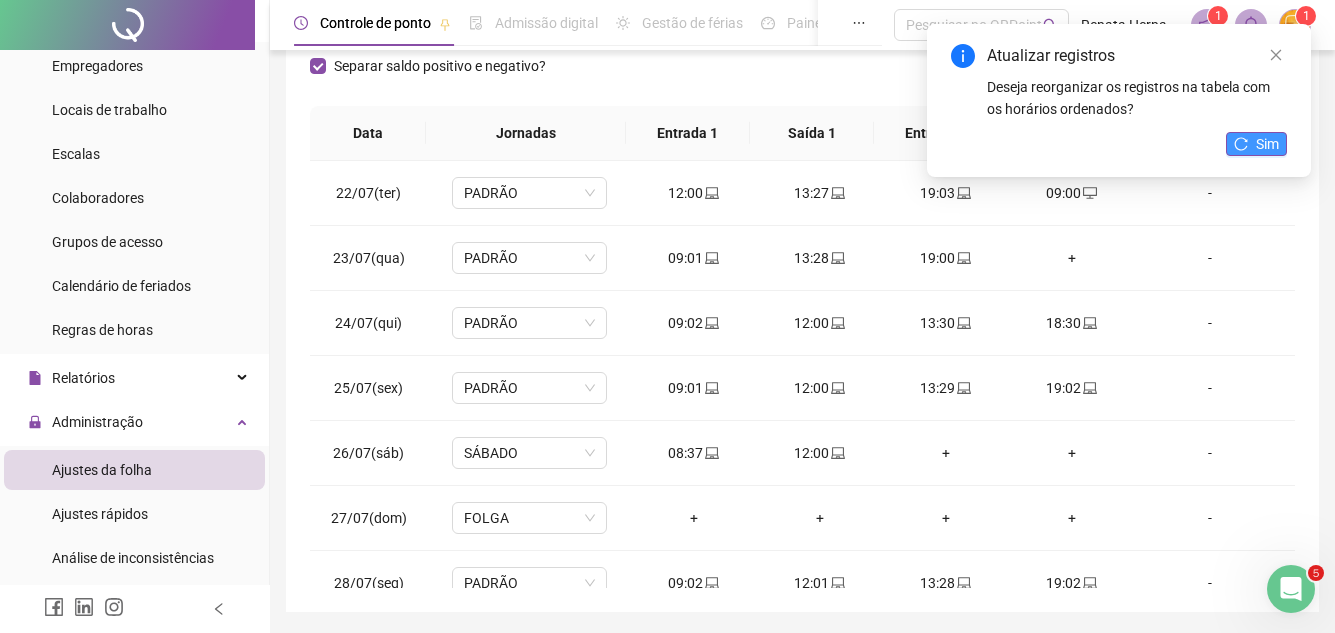 click on "Sim" at bounding box center (1267, 144) 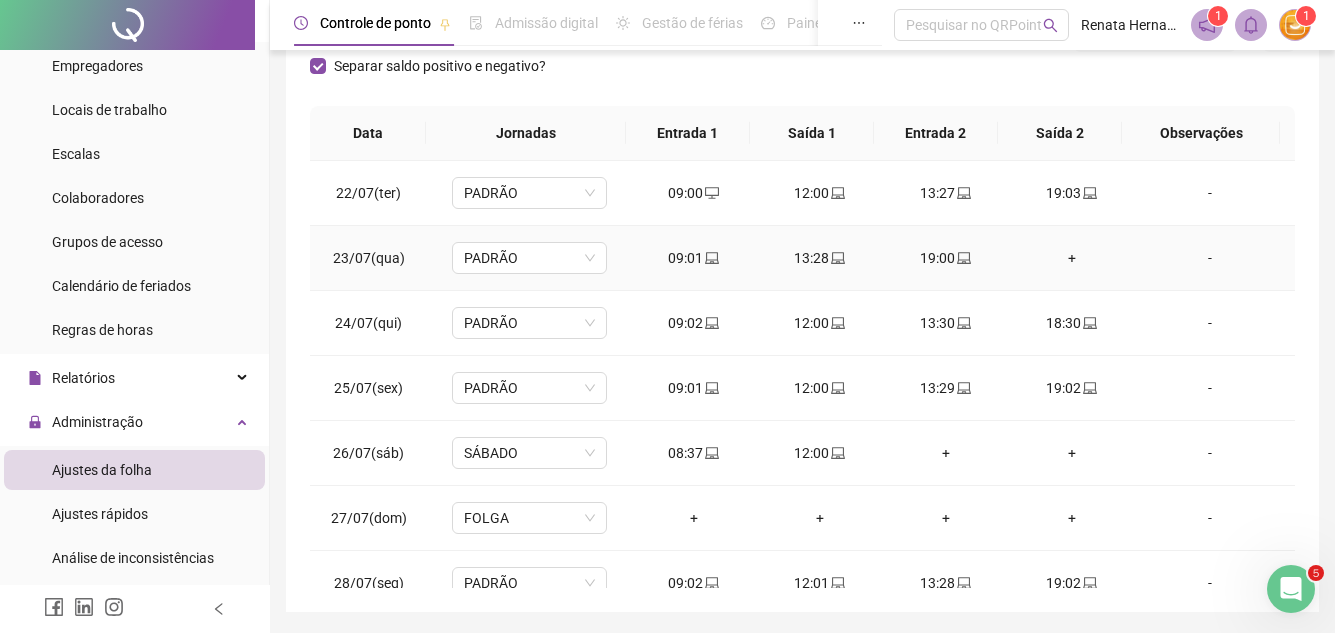 click on "+" at bounding box center (1072, 258) 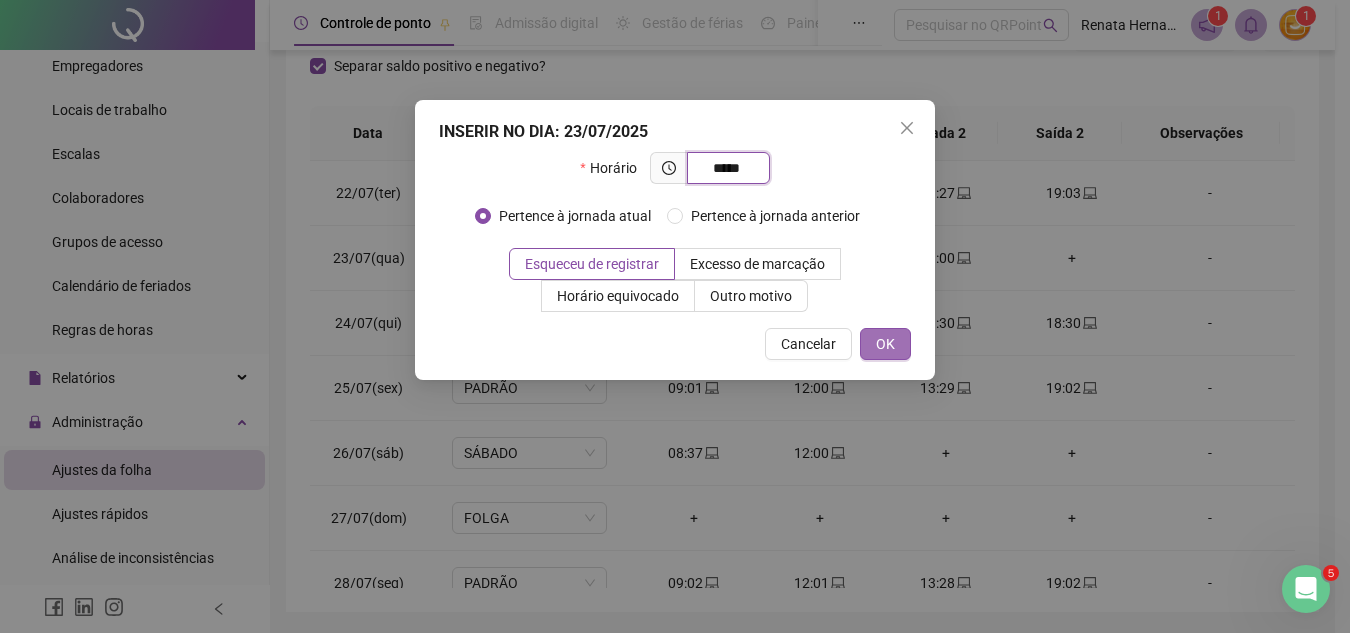 type on "*****" 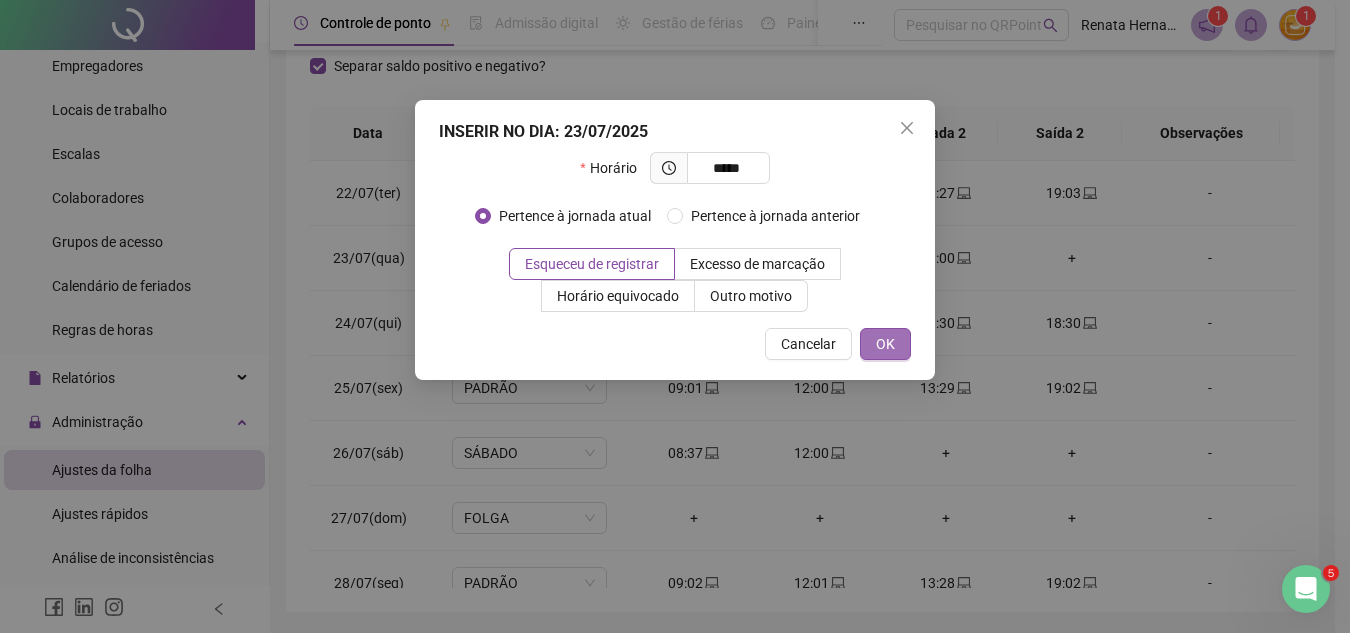 click on "OK" at bounding box center [885, 344] 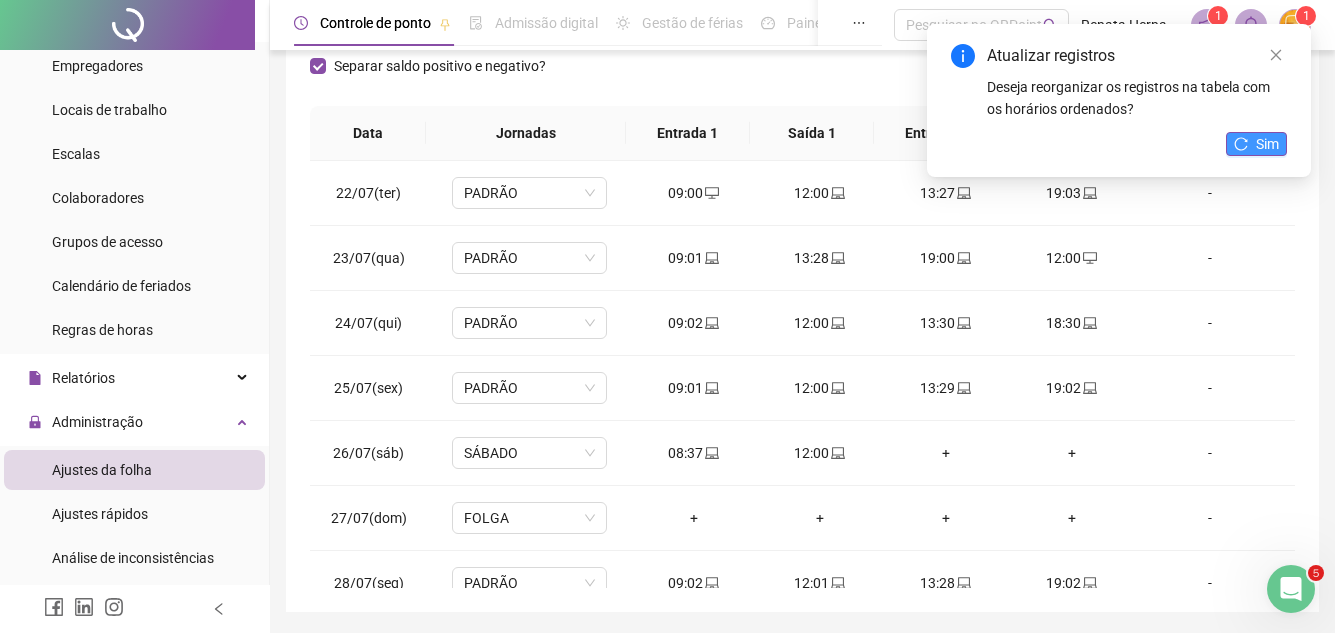 click 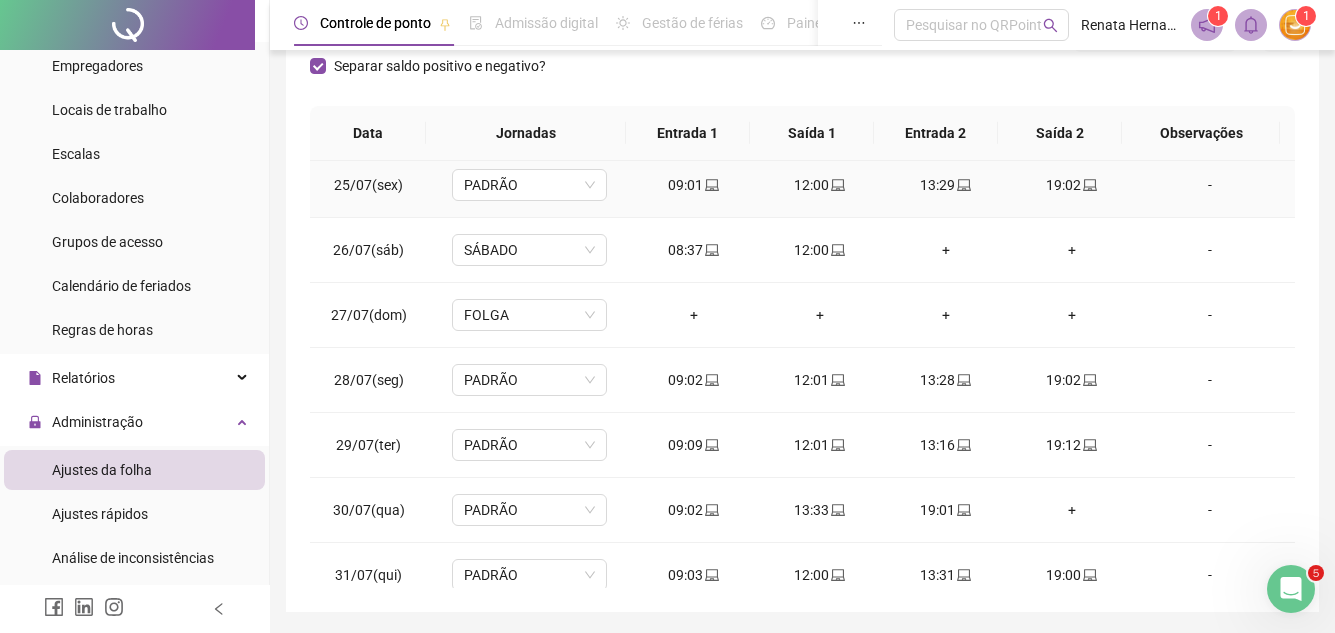scroll, scrollTop: 223, scrollLeft: 0, axis: vertical 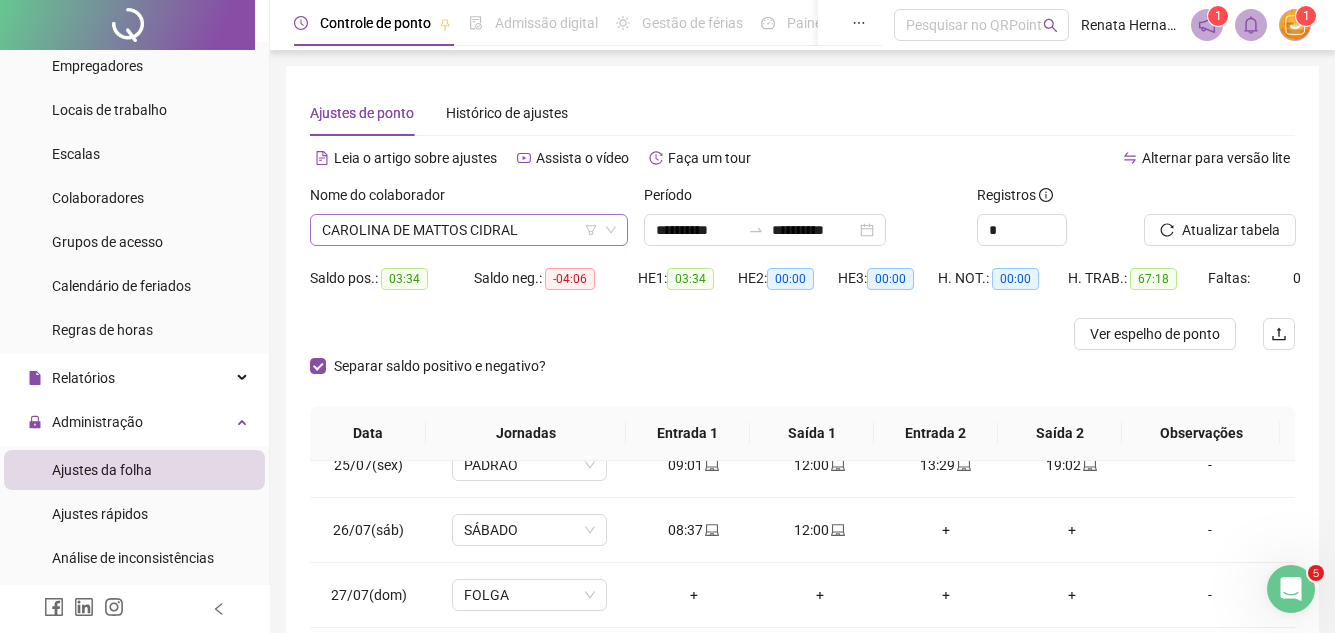 click on "CAROLINA DE MATTOS CIDRAL" at bounding box center (469, 230) 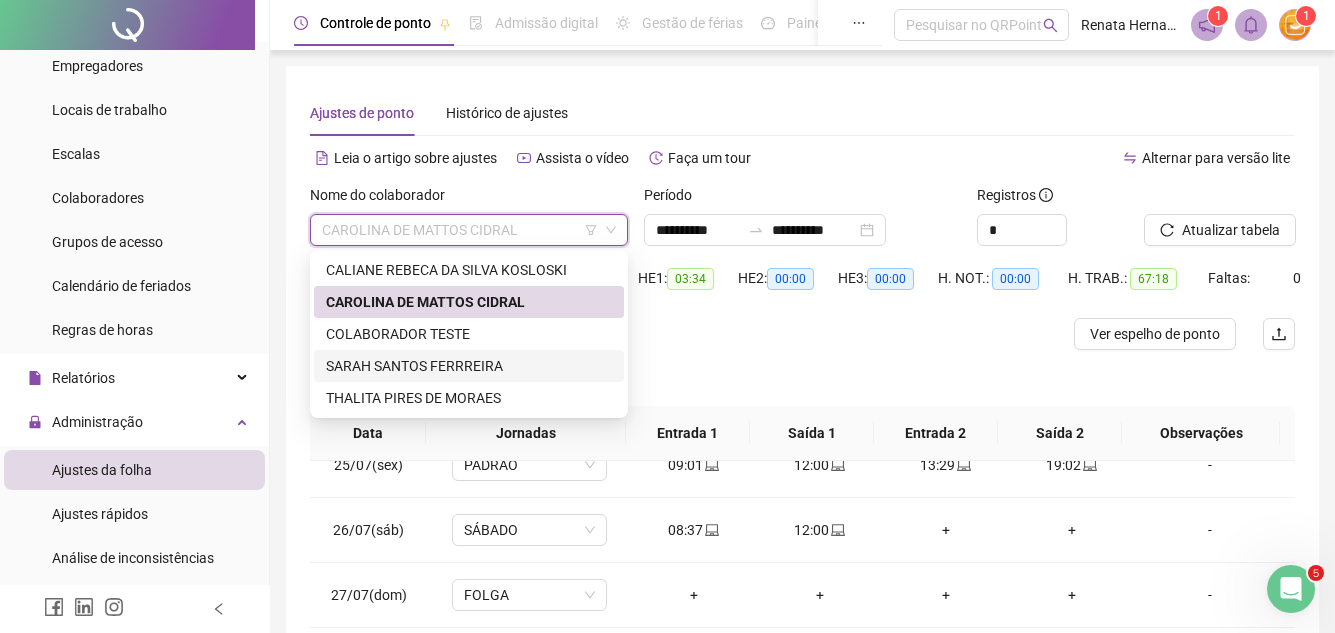 click on "SARAH SANTOS FERRREIRA" at bounding box center [469, 366] 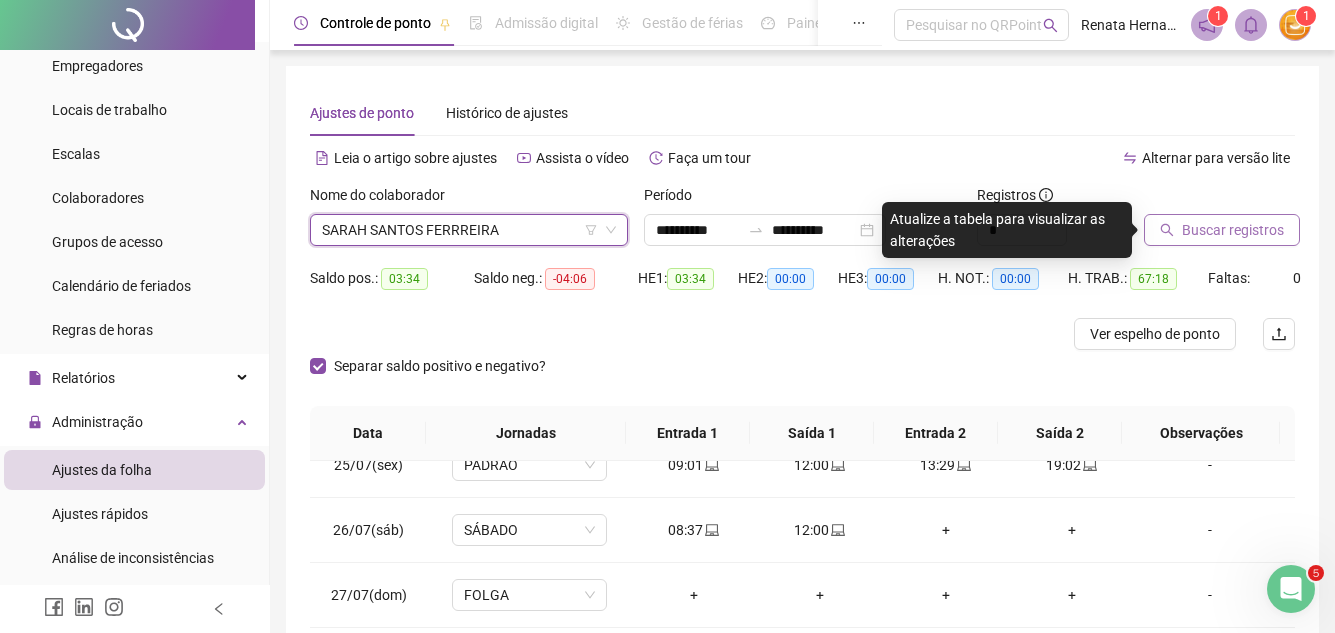 click on "Buscar registros" at bounding box center [1233, 230] 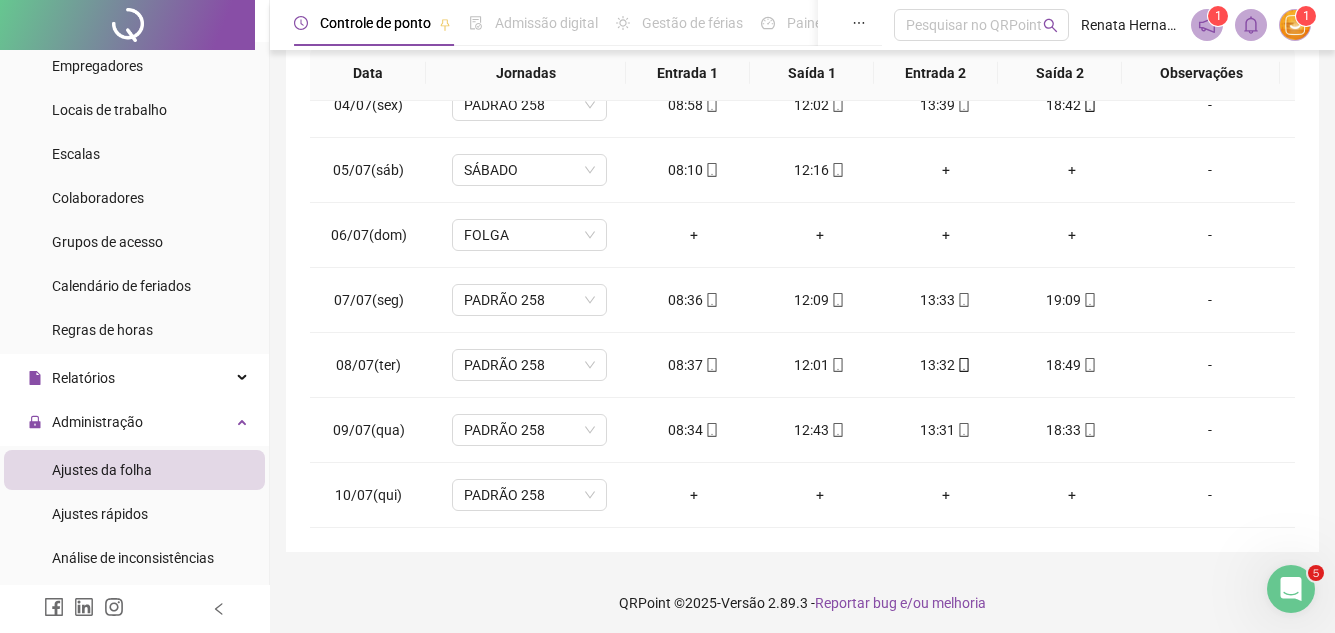 scroll, scrollTop: 365, scrollLeft: 0, axis: vertical 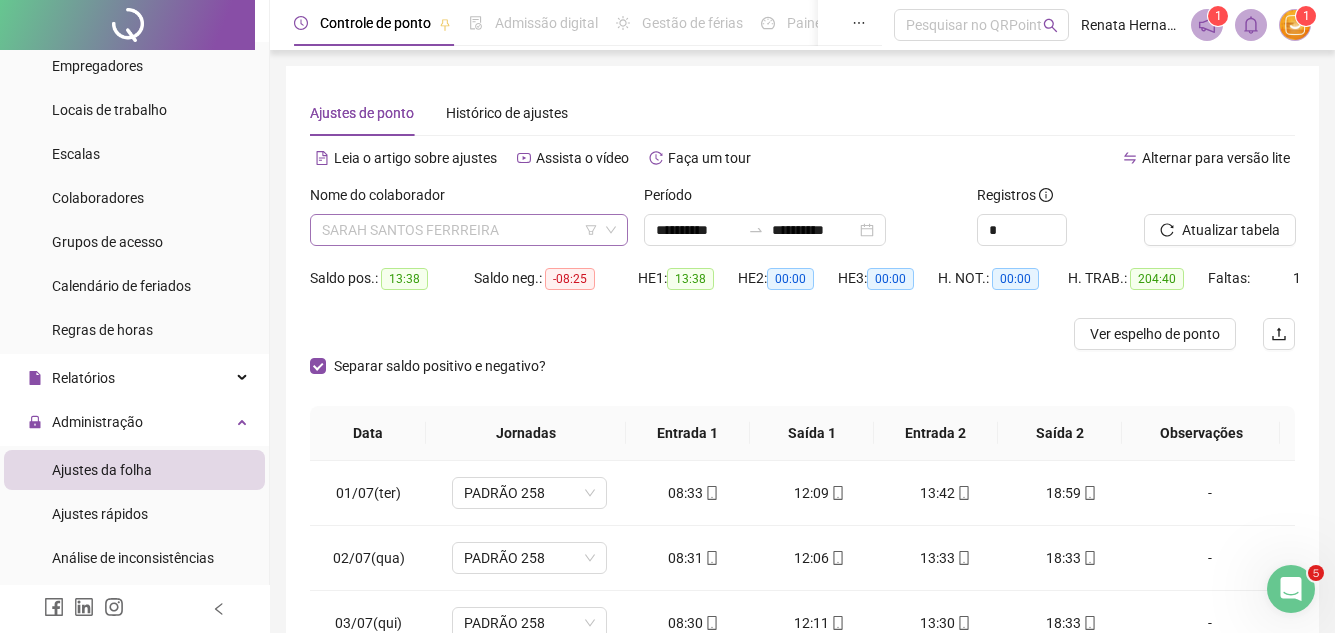click on "SARAH SANTOS FERRREIRA" at bounding box center (469, 230) 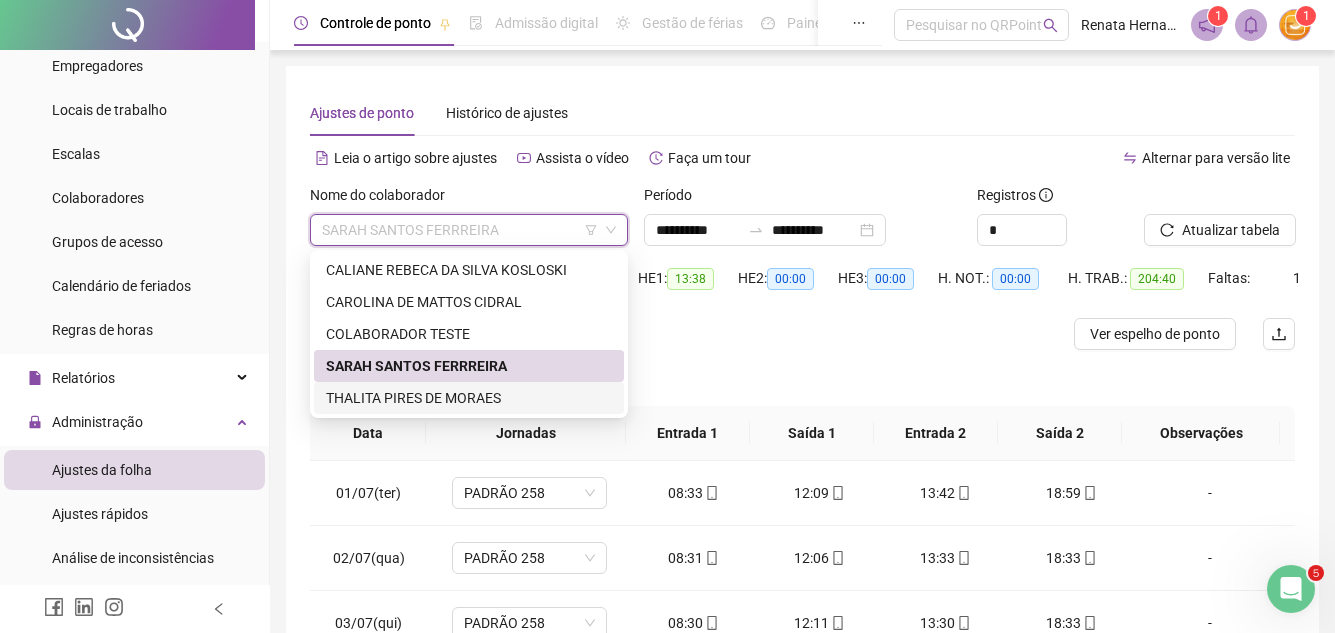 click on "THALITA PIRES DE MORAES" at bounding box center (469, 398) 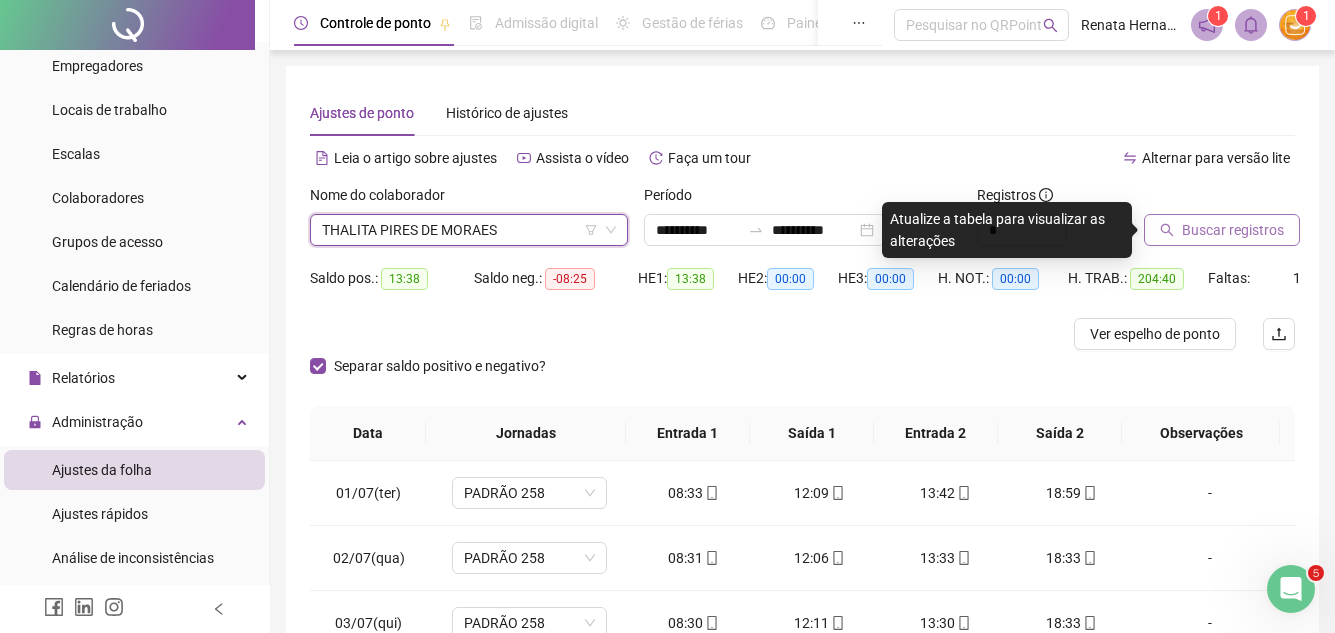 click on "Buscar registros" at bounding box center [1233, 230] 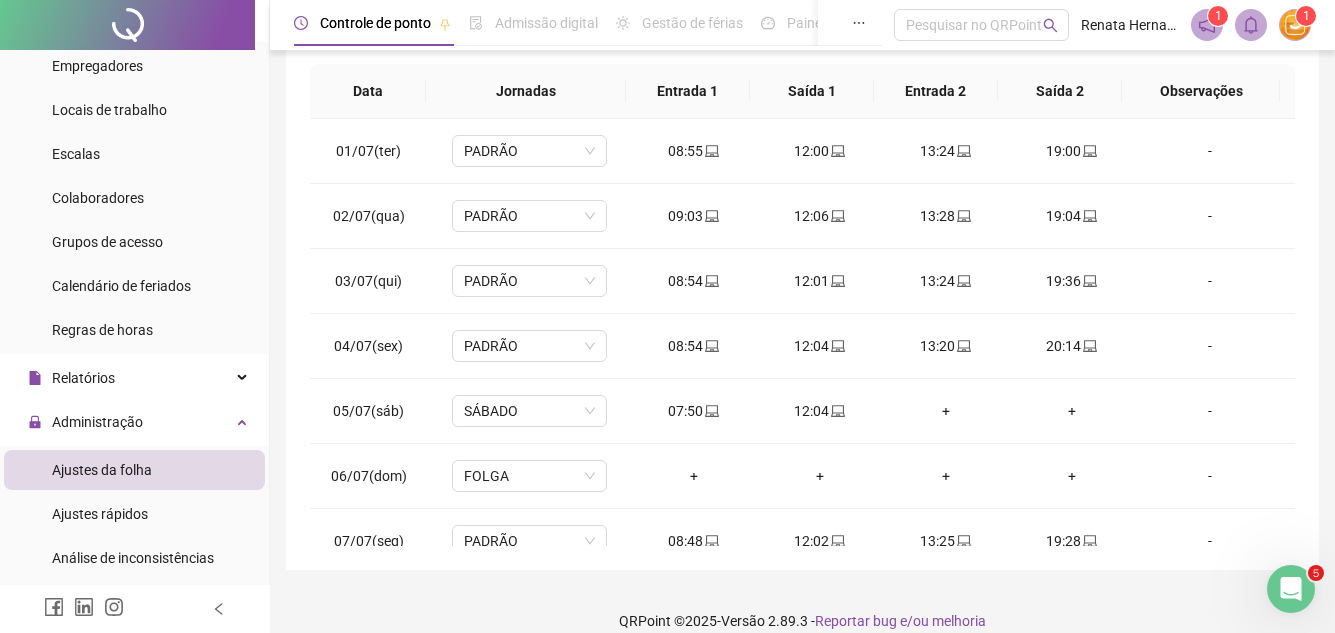 scroll, scrollTop: 365, scrollLeft: 0, axis: vertical 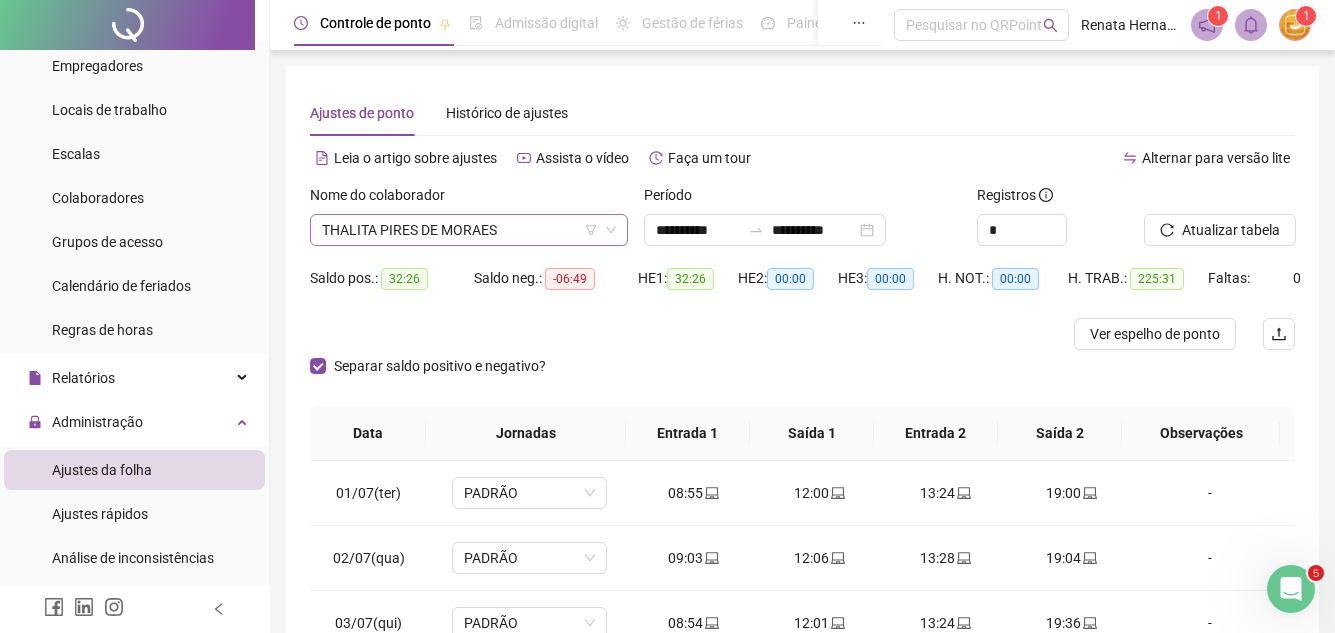 click on "THALITA PIRES DE MORAES" at bounding box center (469, 230) 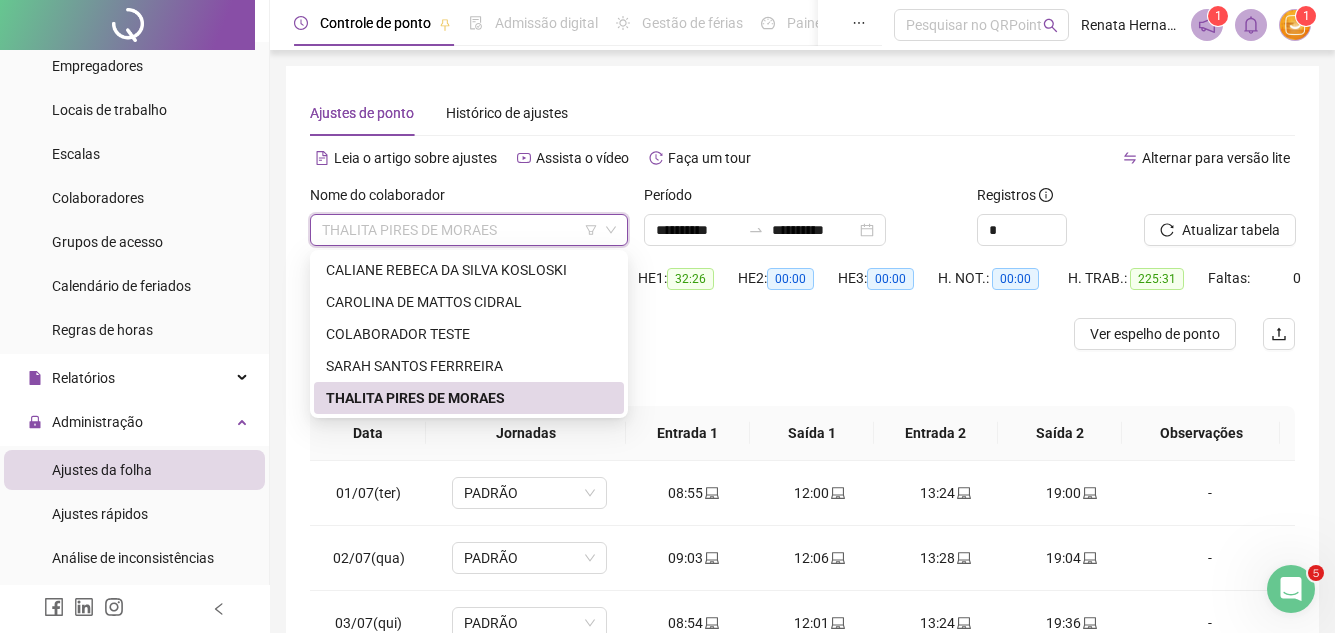 click on "Alternar para versão lite" at bounding box center [1049, 168] 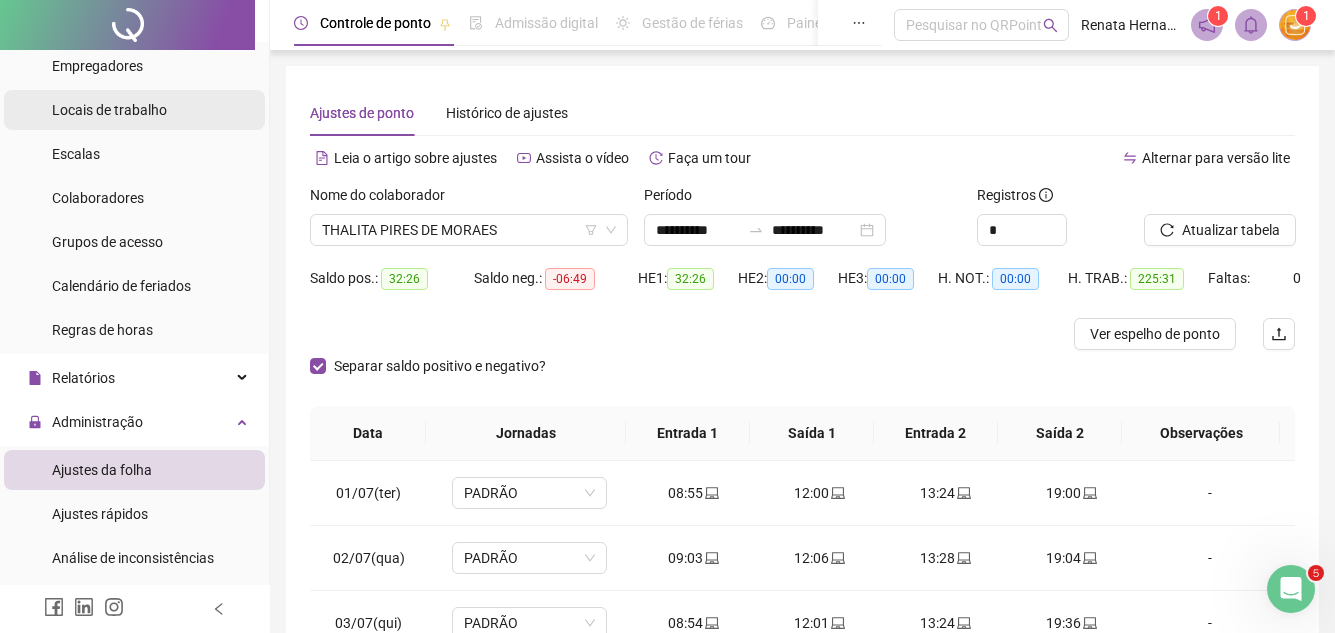 scroll 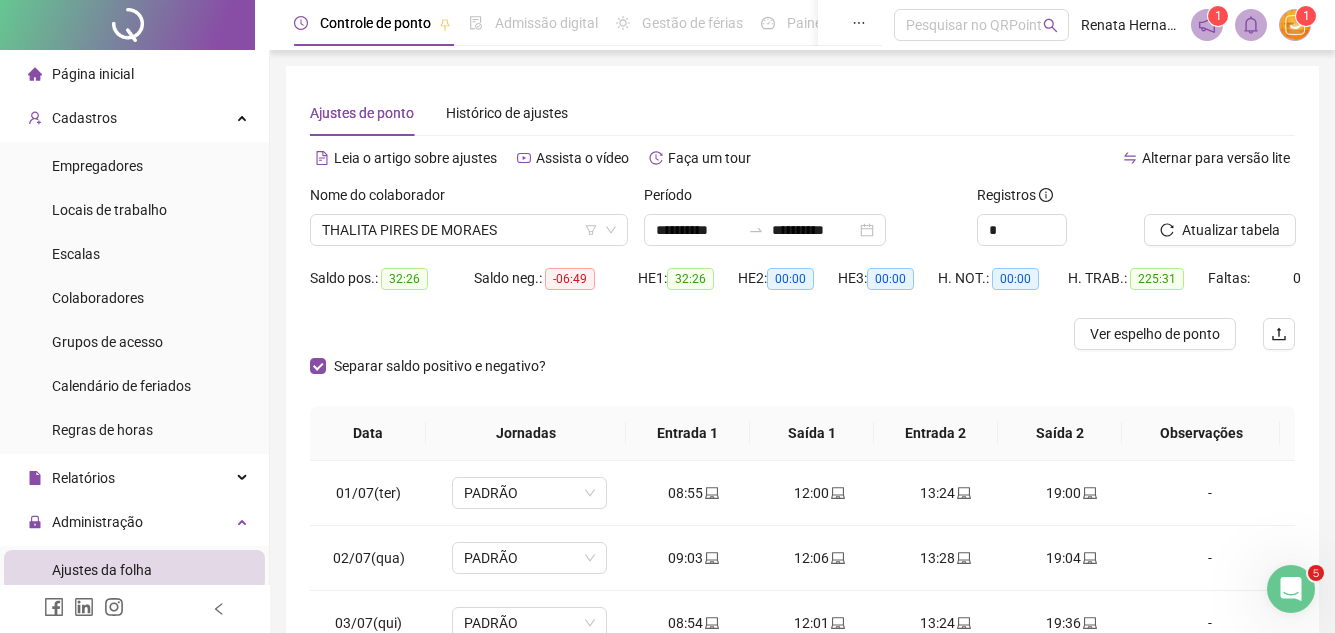 click on "Página inicial" at bounding box center (134, 74) 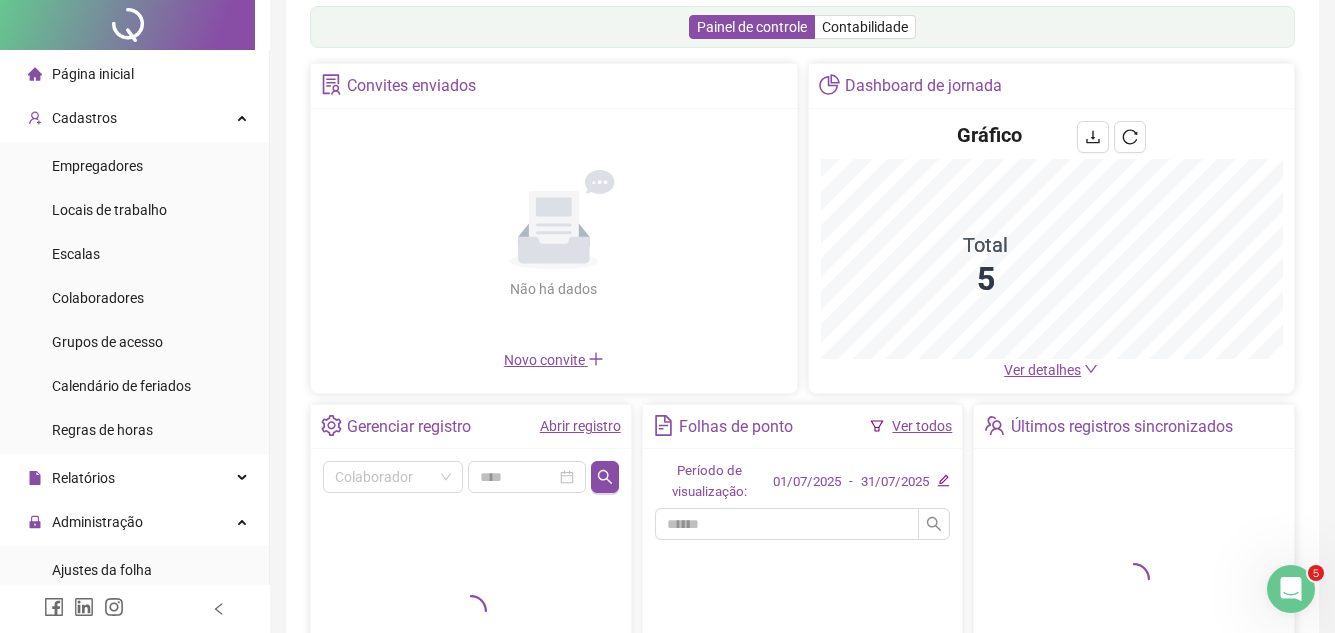 scroll, scrollTop: 200, scrollLeft: 0, axis: vertical 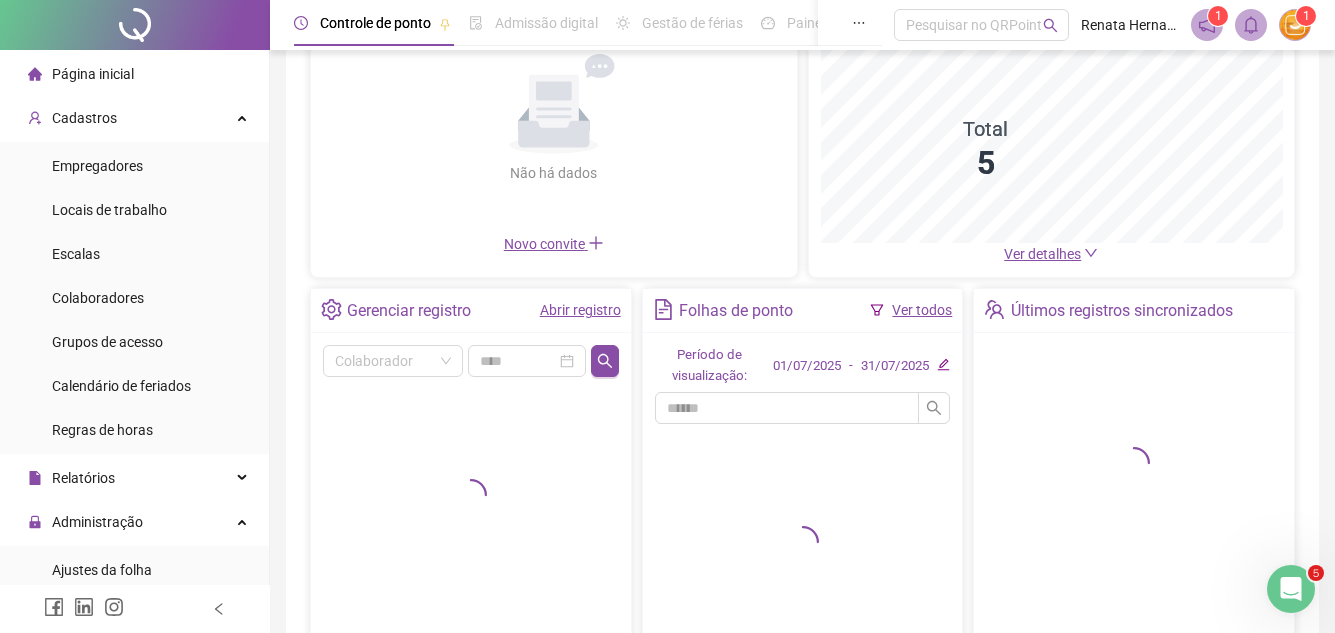 click on "Ver todos" at bounding box center (922, 310) 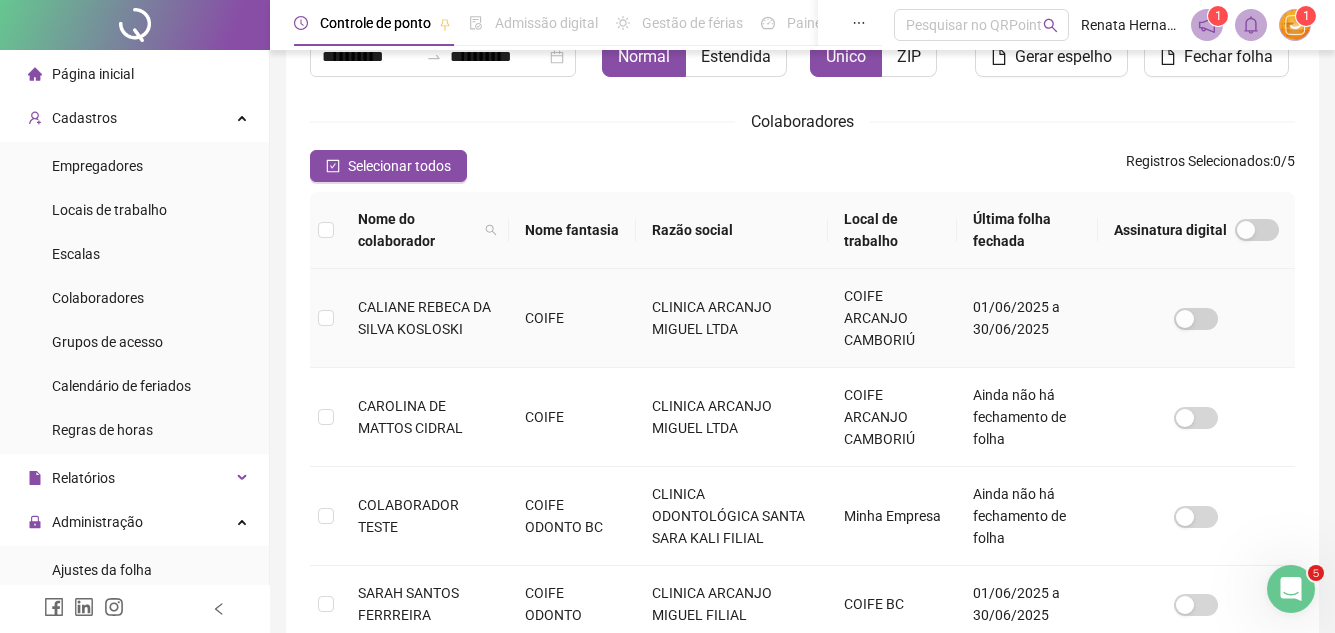 scroll, scrollTop: 277, scrollLeft: 0, axis: vertical 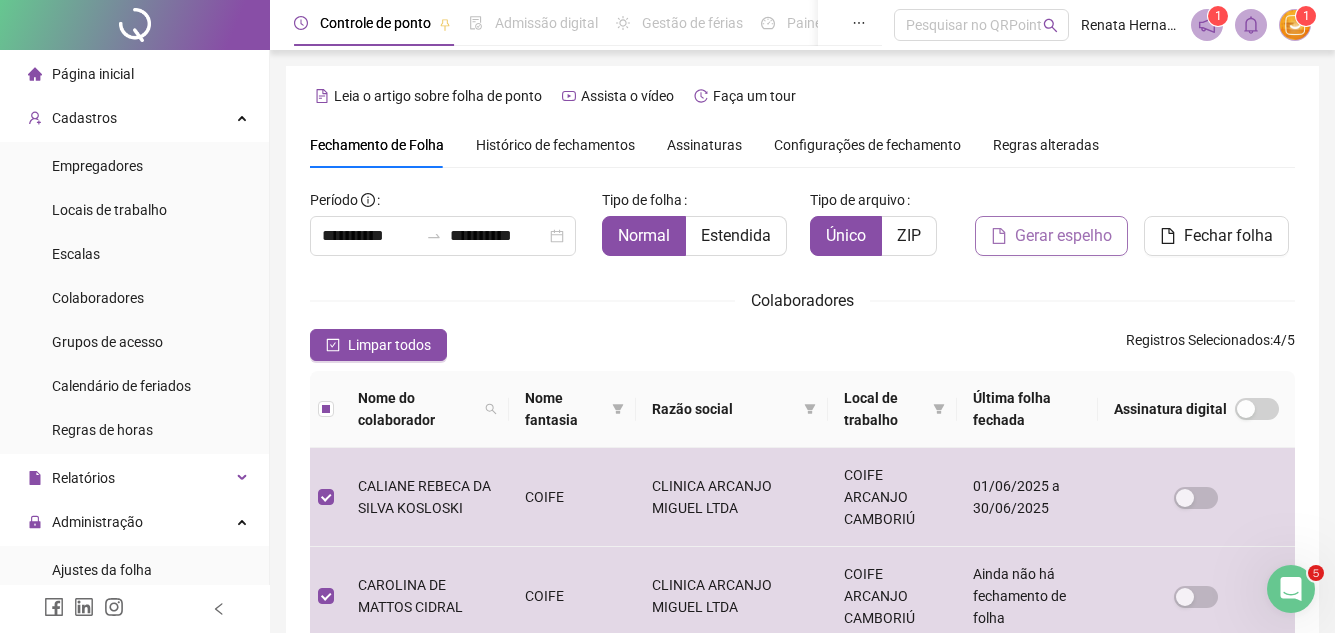 click on "Gerar espelho" at bounding box center (1063, 236) 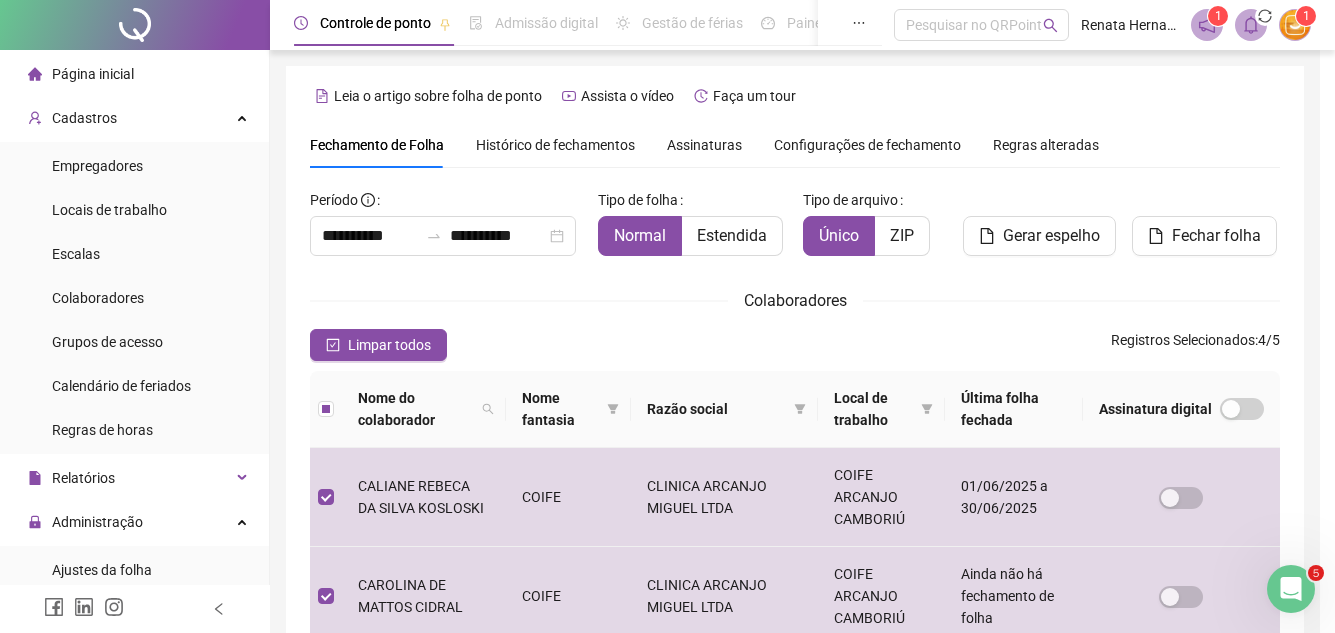 scroll, scrollTop: 93, scrollLeft: 0, axis: vertical 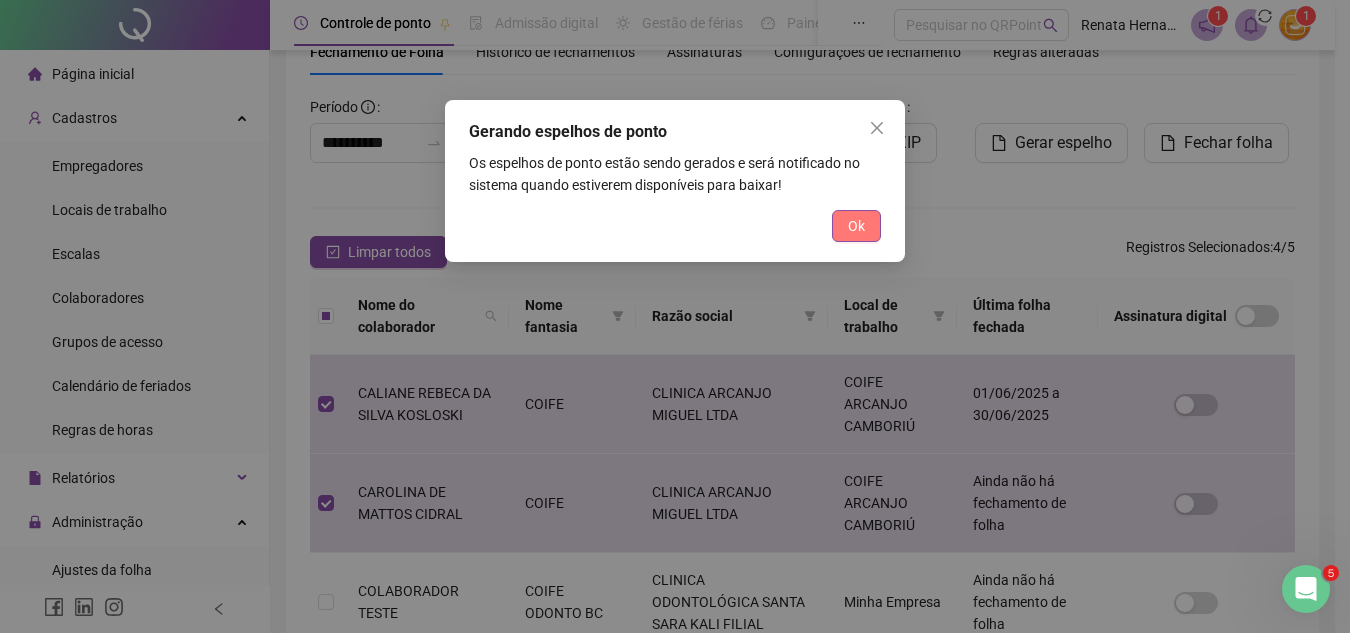 click on "Ok" at bounding box center (856, 226) 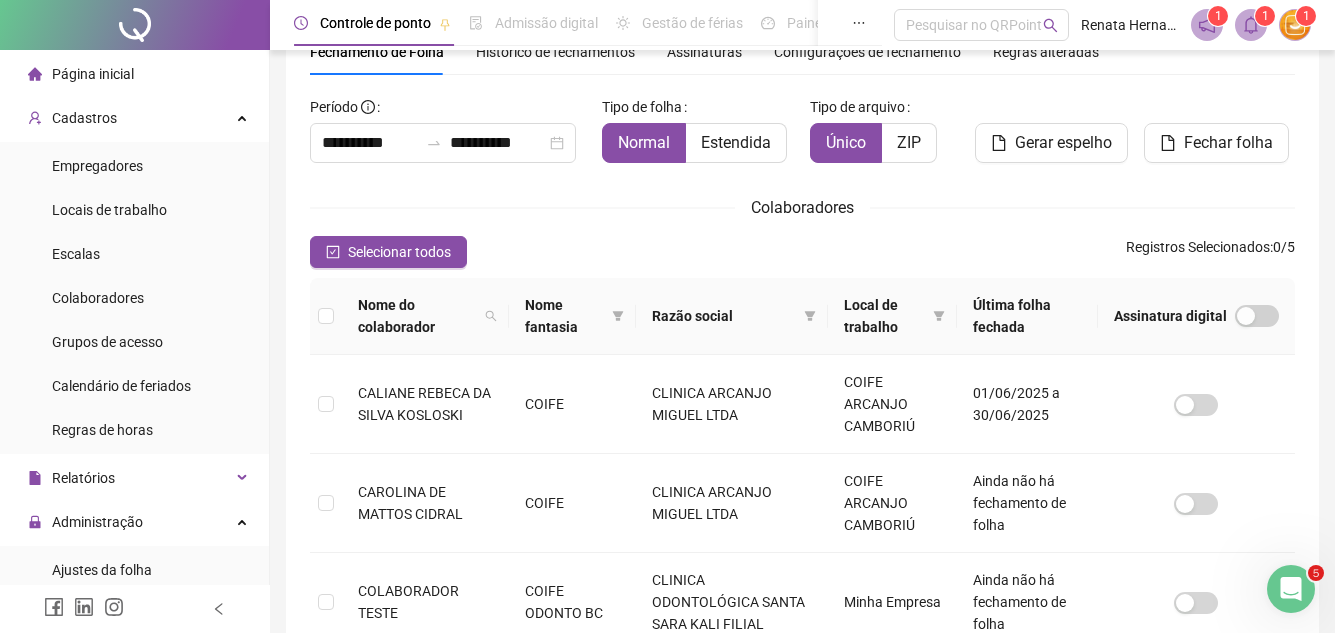 click 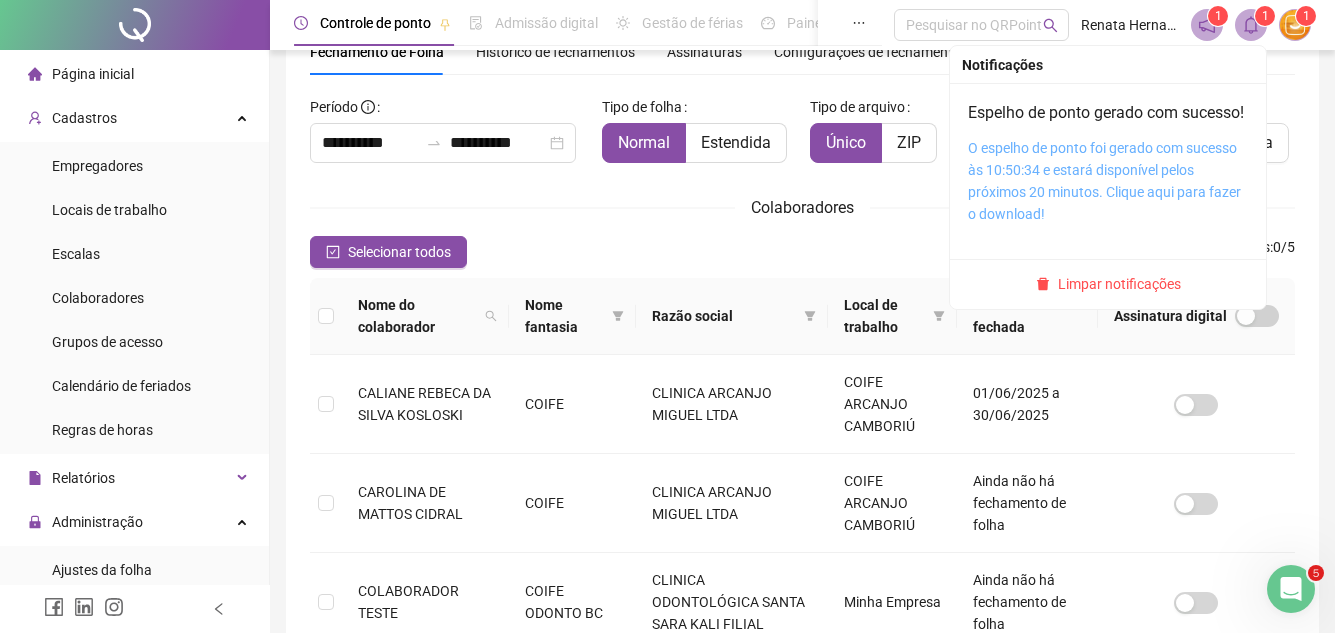 click on "O espelho de ponto foi gerado com sucesso às 10:50:34 e estará disponível pelos próximos 20 minutos.
Clique aqui para fazer o download!" at bounding box center [1104, 181] 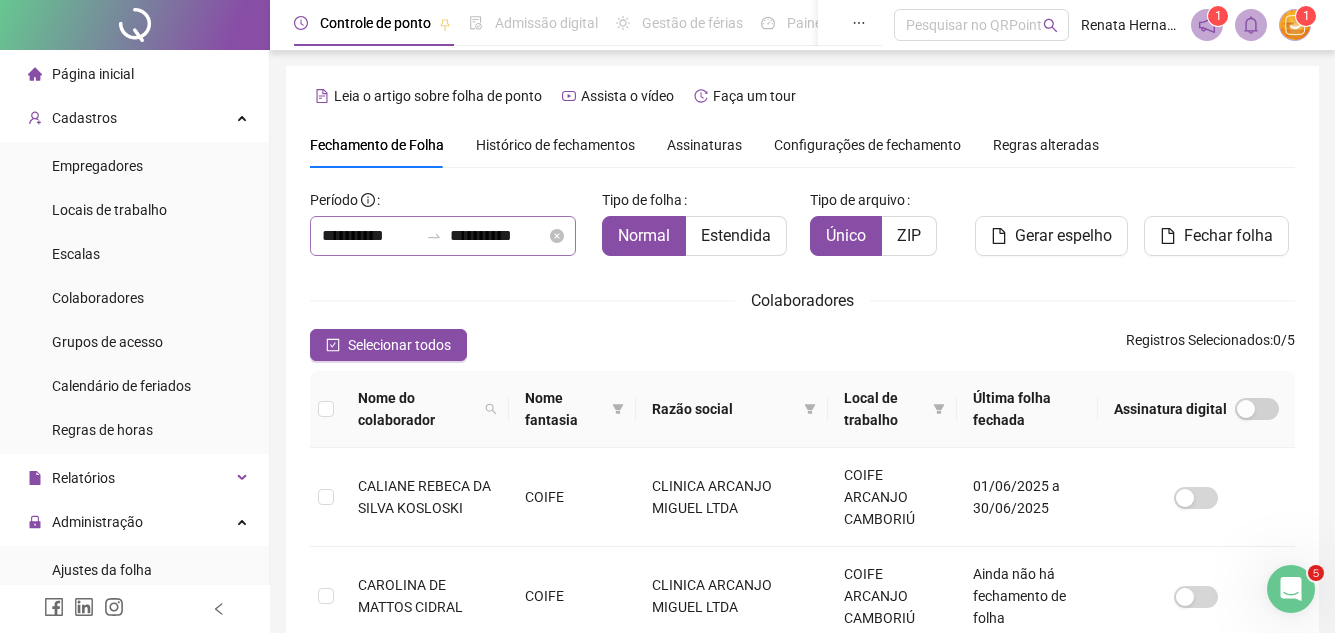 scroll, scrollTop: 93, scrollLeft: 0, axis: vertical 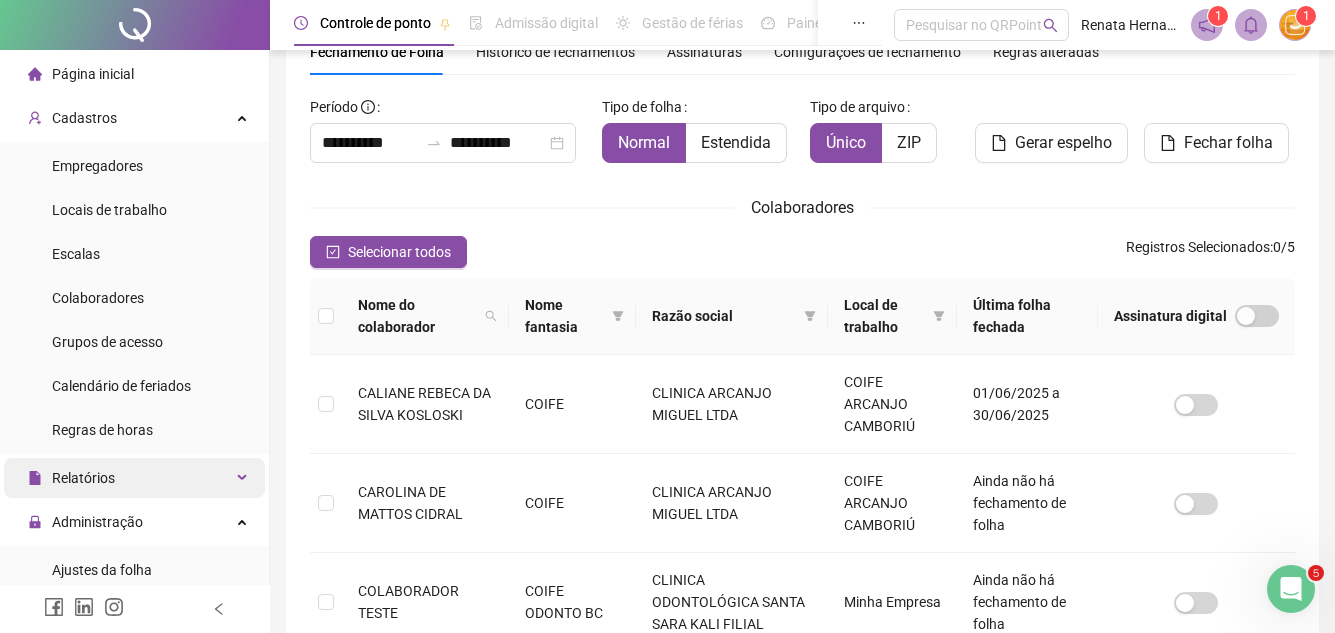 click on "Relatórios" at bounding box center [134, 478] 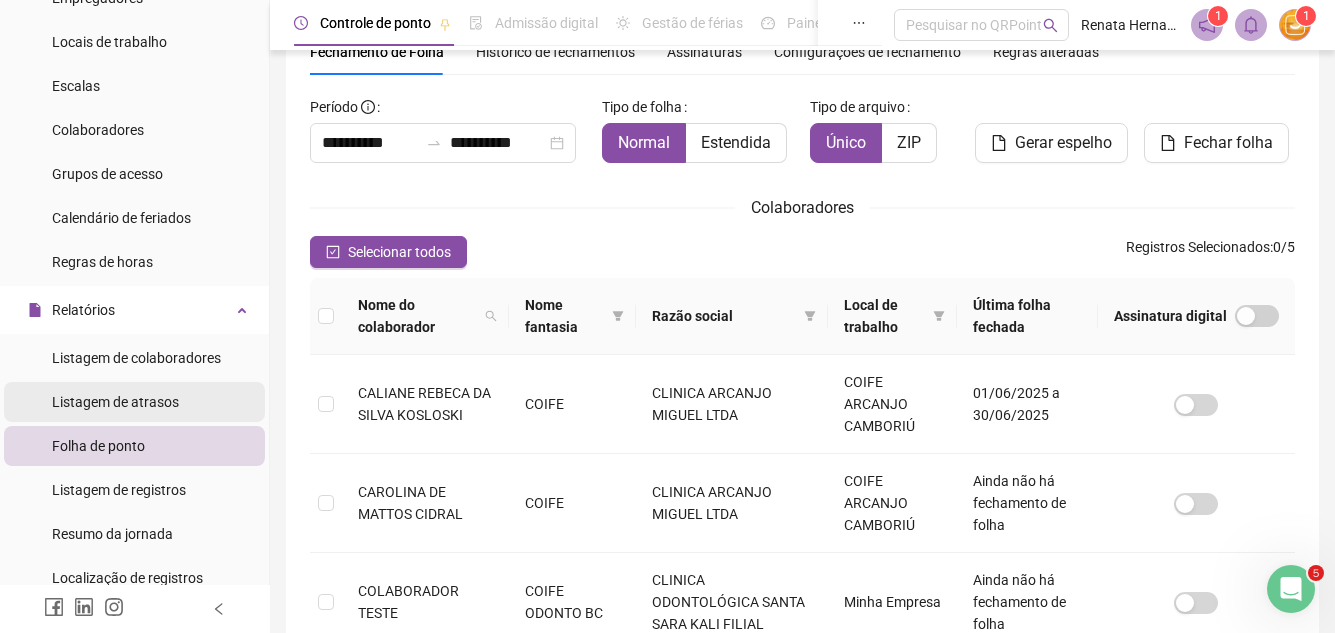 scroll, scrollTop: 200, scrollLeft: 0, axis: vertical 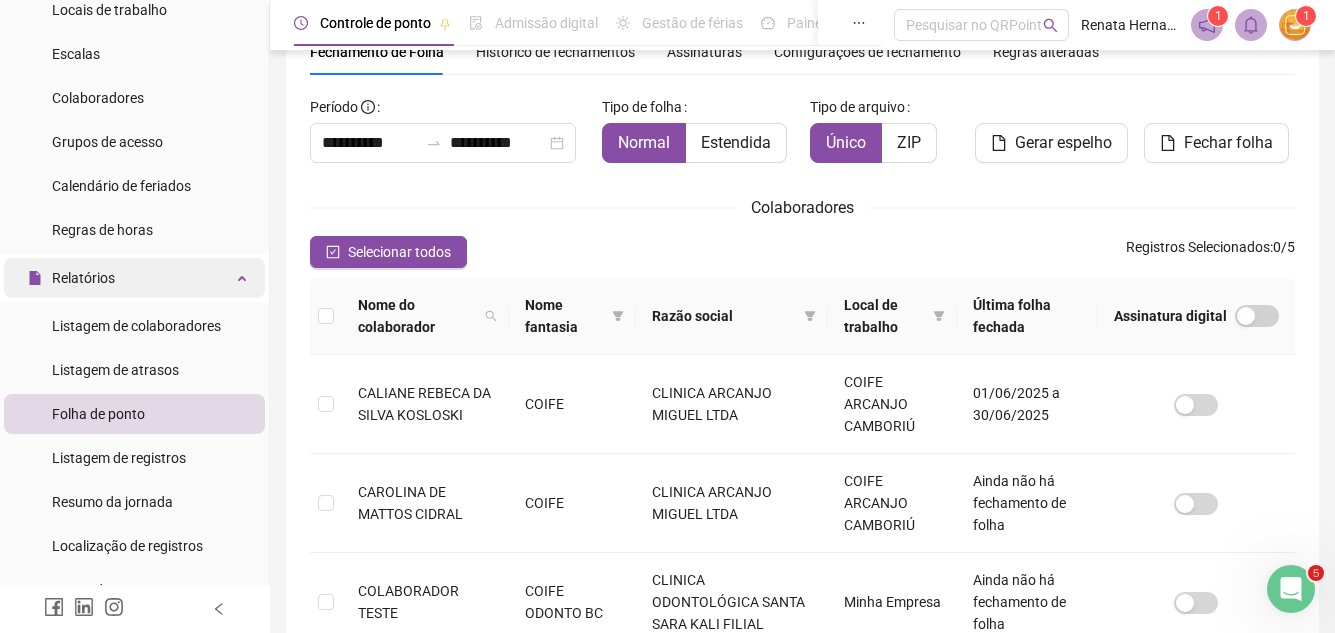 click on "Relatórios" at bounding box center (134, 278) 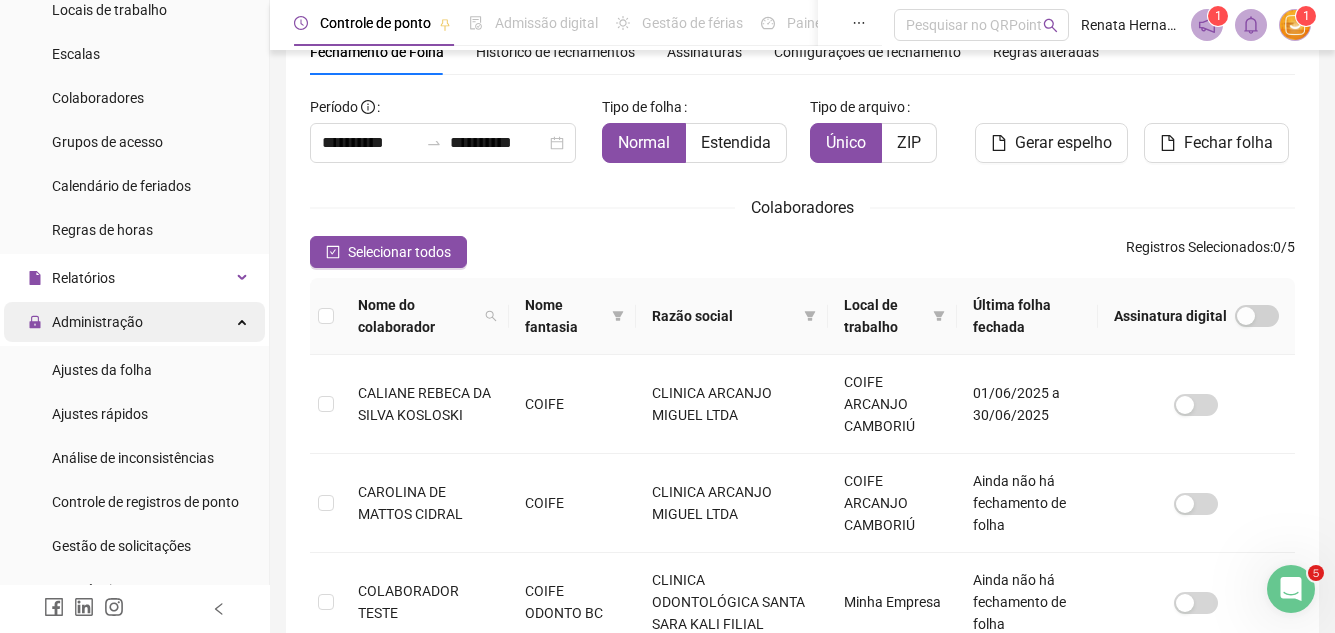 click on "Administração" at bounding box center [97, 322] 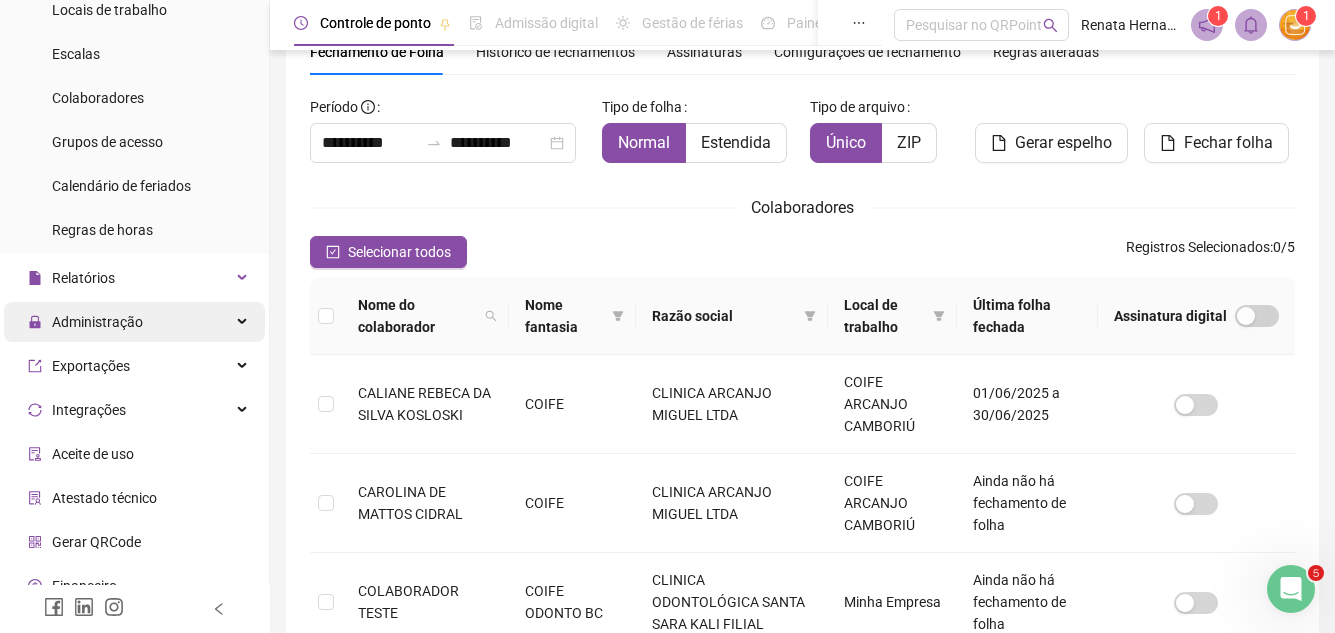 click on "Administração" at bounding box center [97, 322] 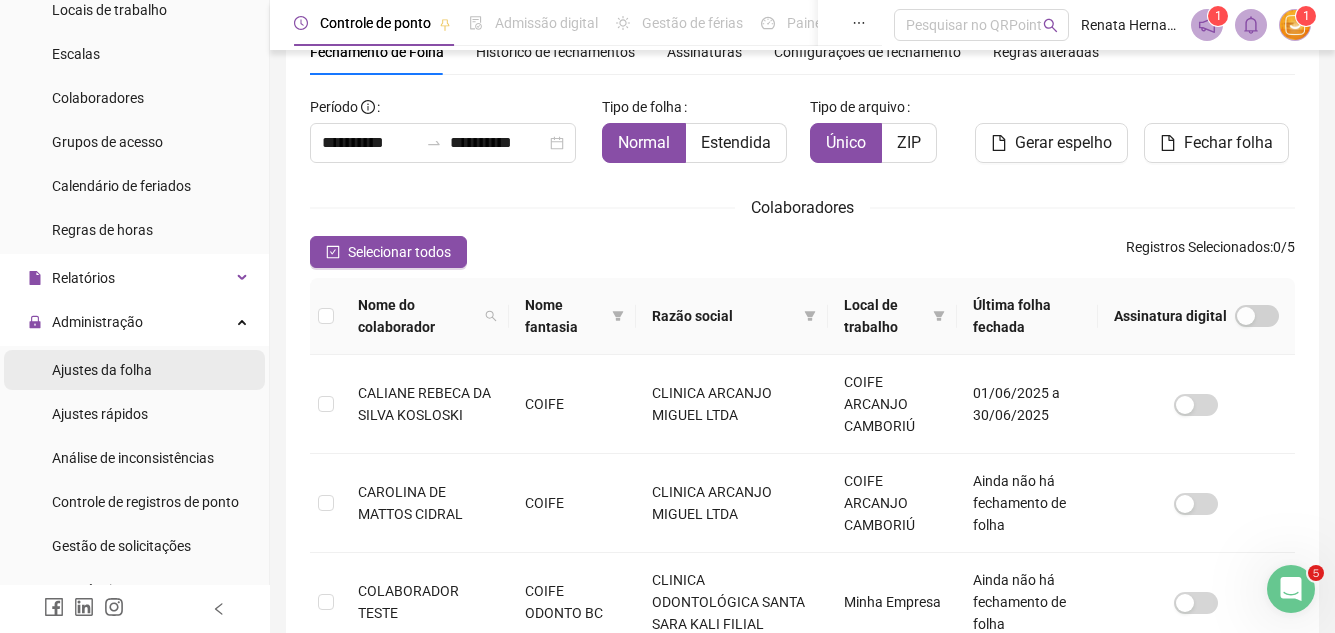 click on "Ajustes da folha" at bounding box center (102, 370) 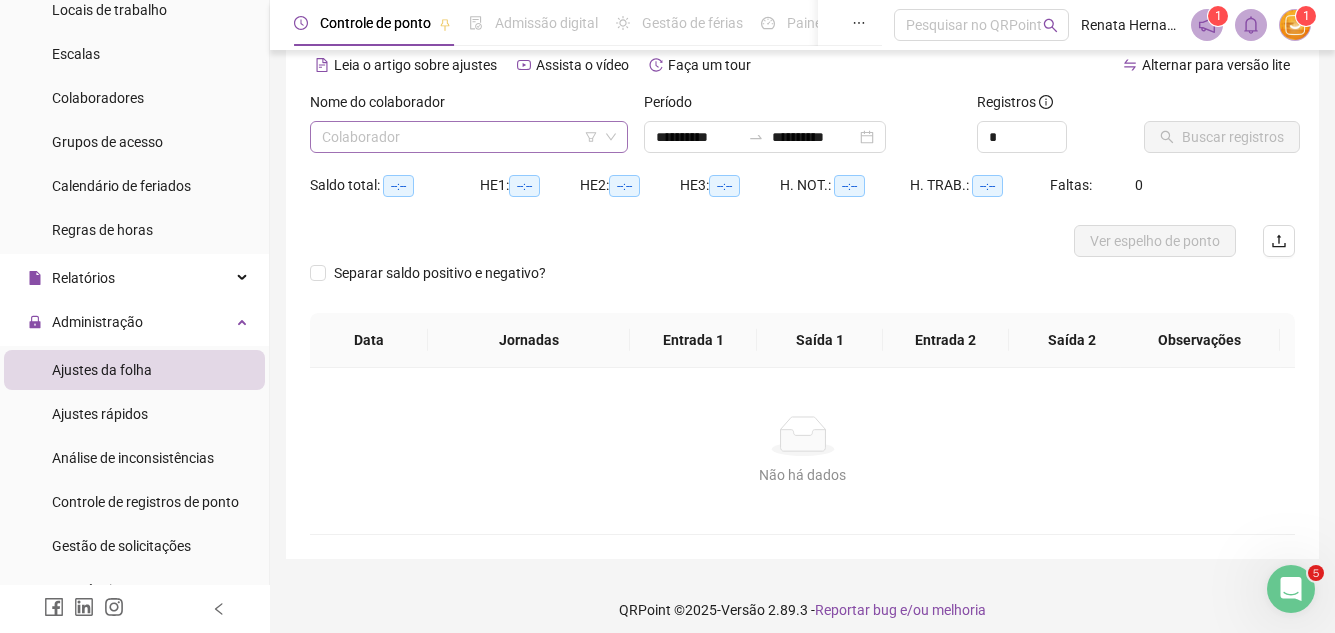 click at bounding box center (460, 137) 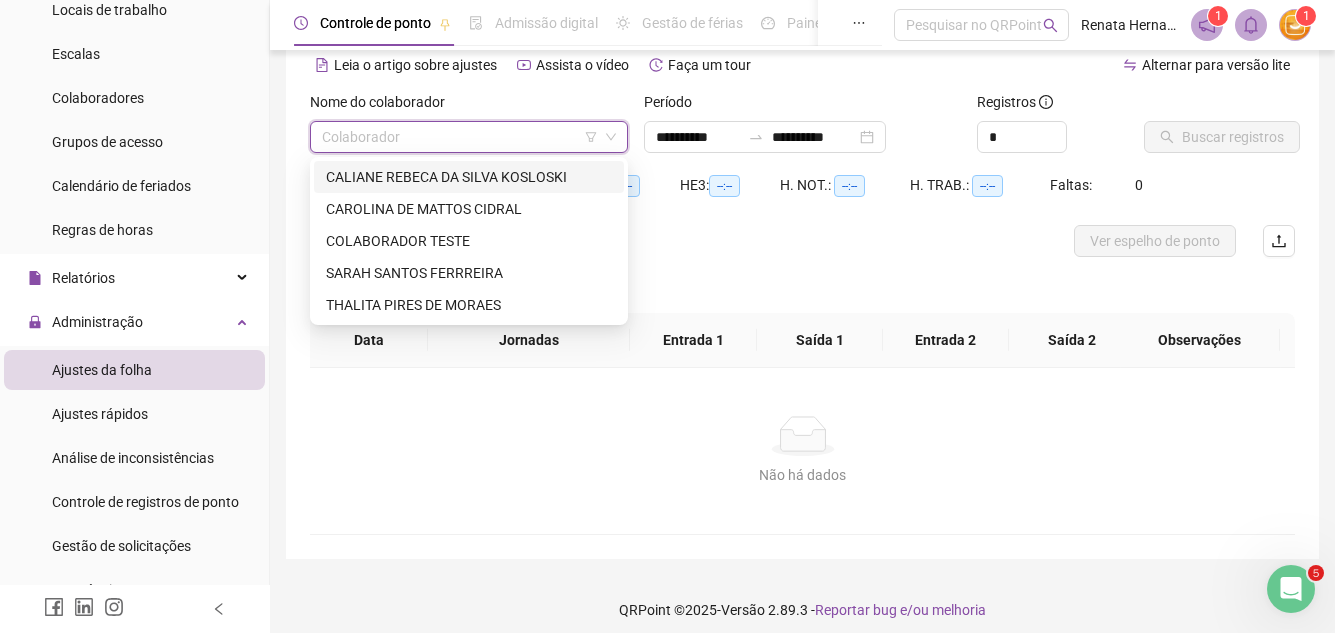 click on "CALIANE REBECA DA SILVA KOSLOSKI" at bounding box center (469, 177) 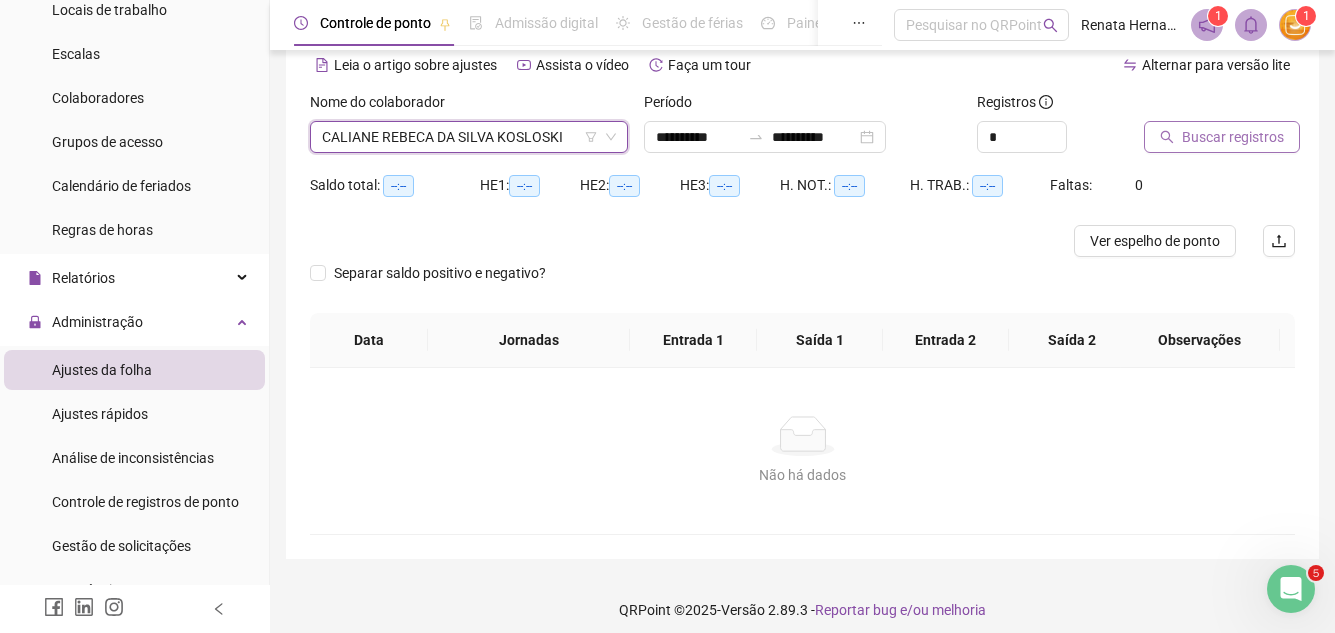 click on "Buscar registros" at bounding box center [1233, 137] 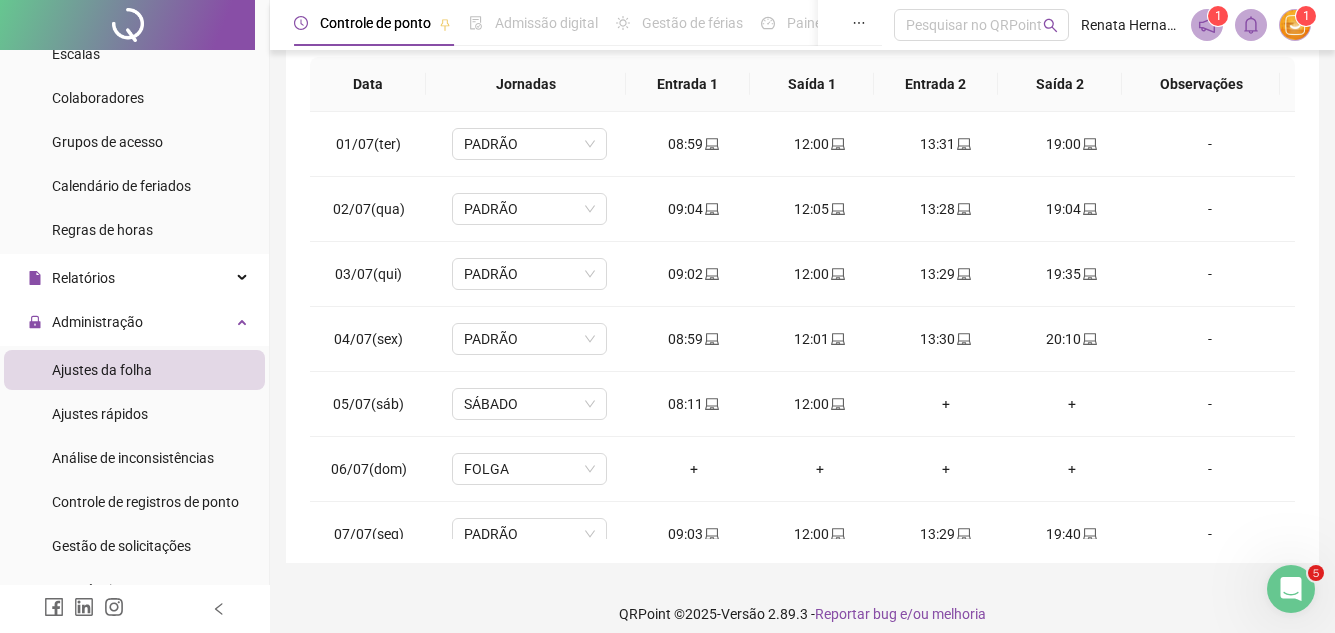 scroll, scrollTop: 365, scrollLeft: 0, axis: vertical 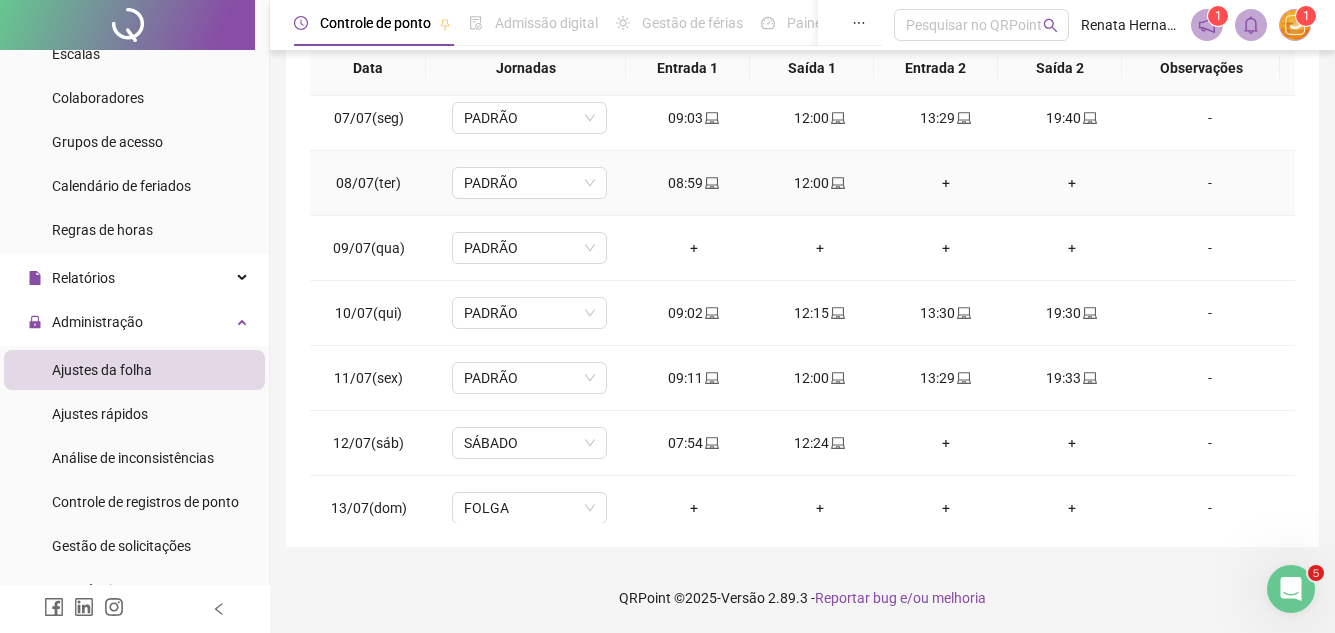 click on "-" at bounding box center [1210, 183] 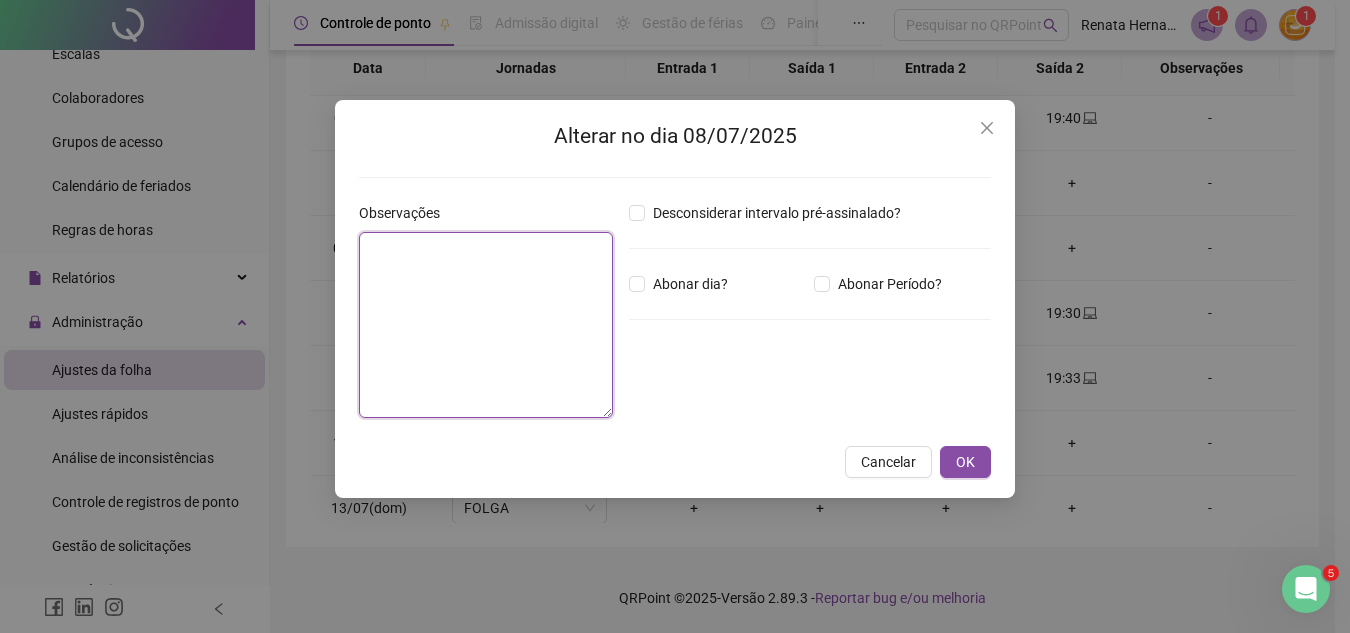 click at bounding box center [486, 325] 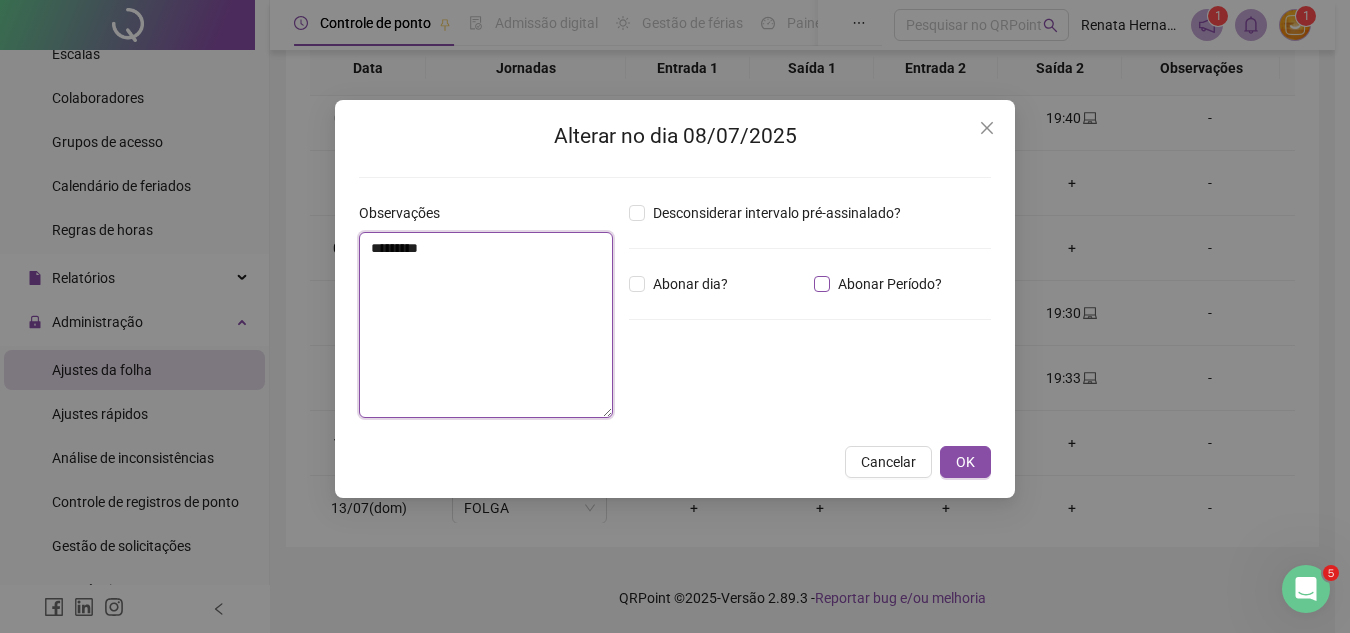type on "********" 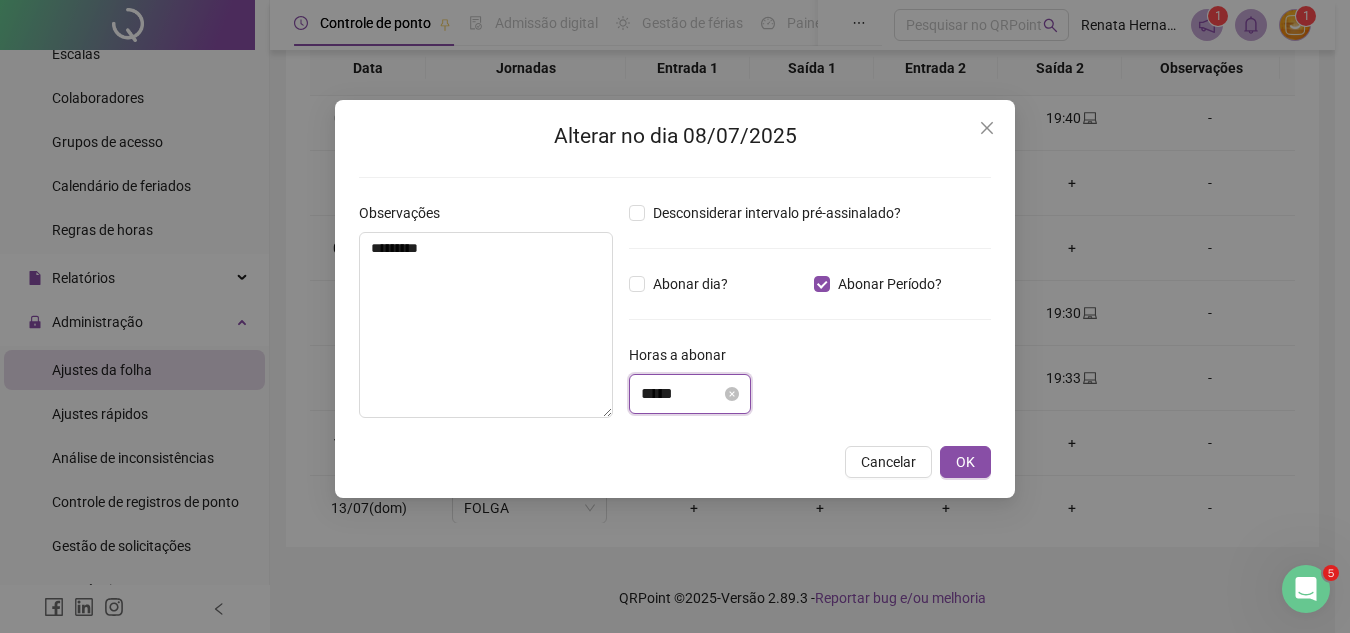 click on "*****" at bounding box center (681, 394) 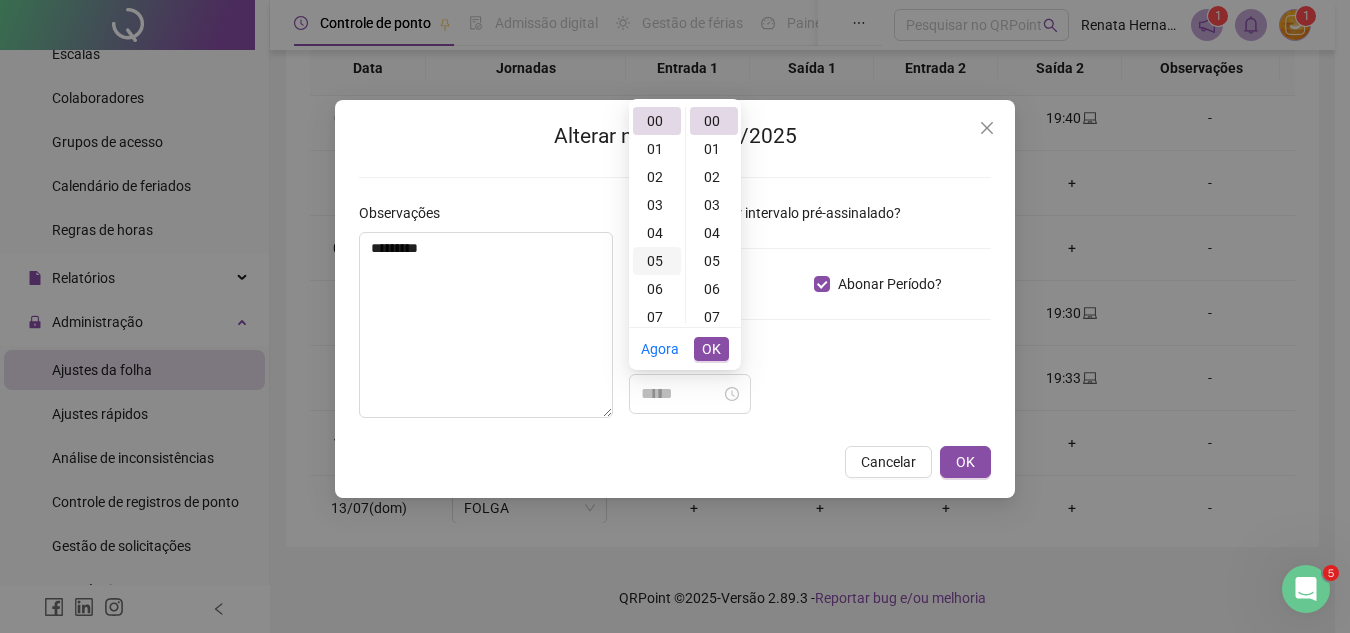 click on "05" at bounding box center (657, 261) 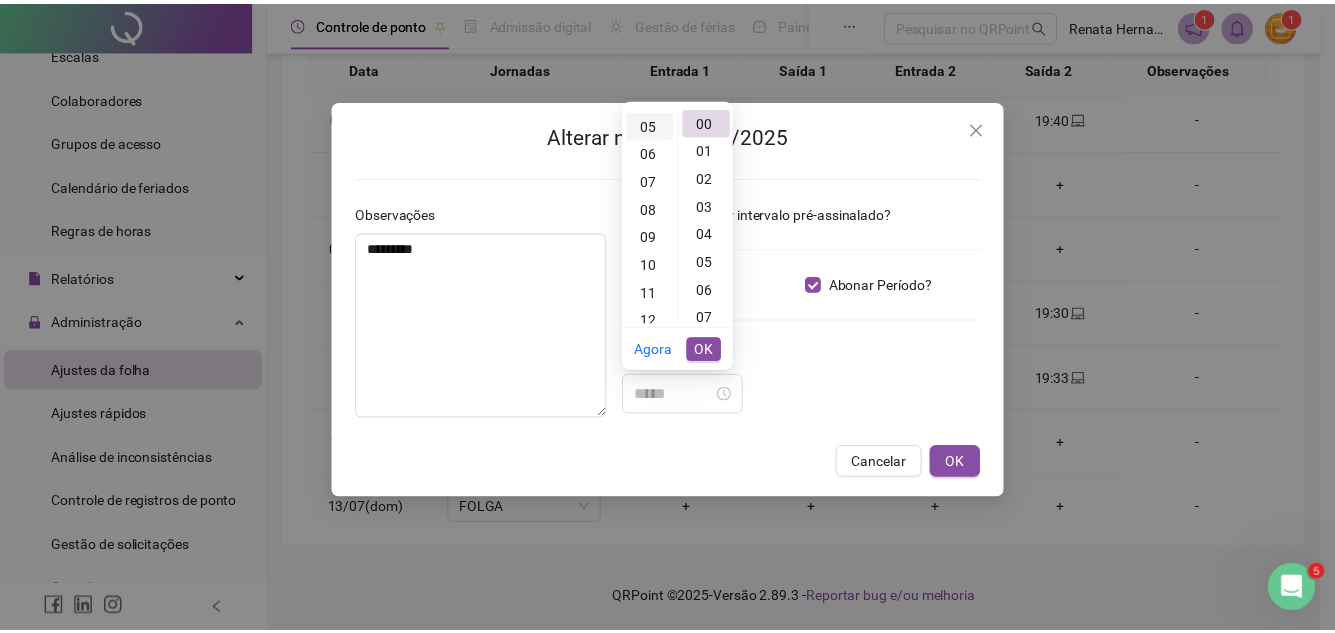 scroll, scrollTop: 140, scrollLeft: 0, axis: vertical 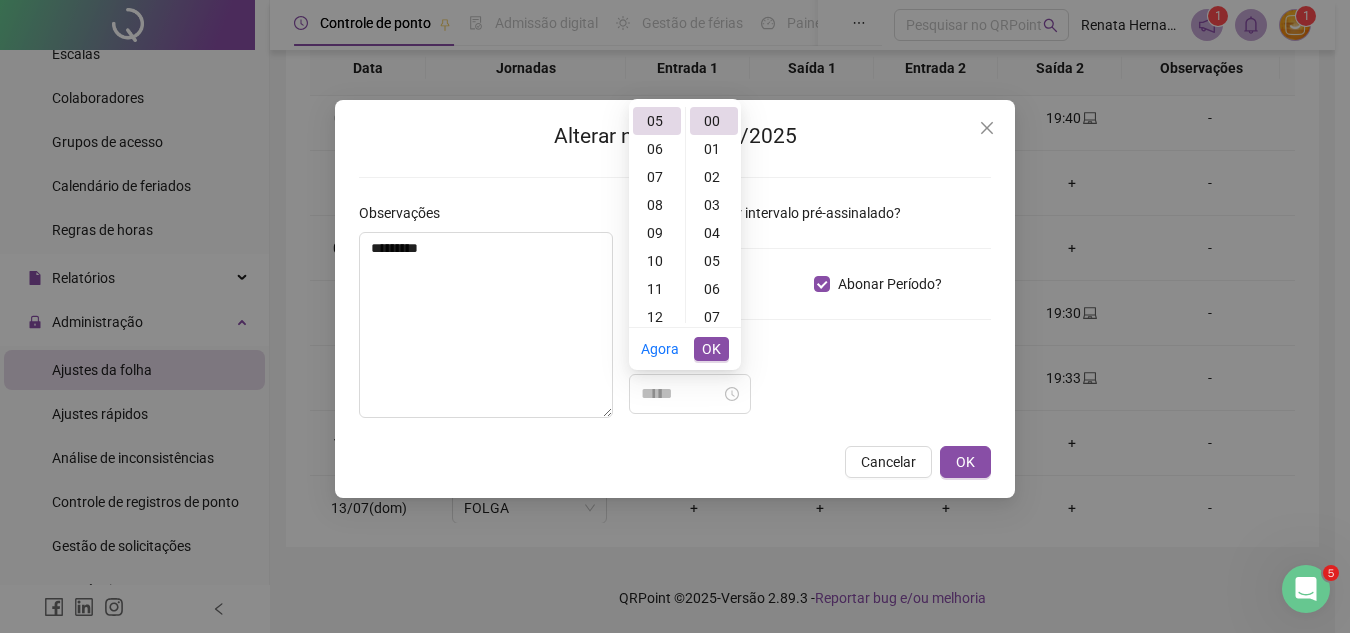 type on "*****" 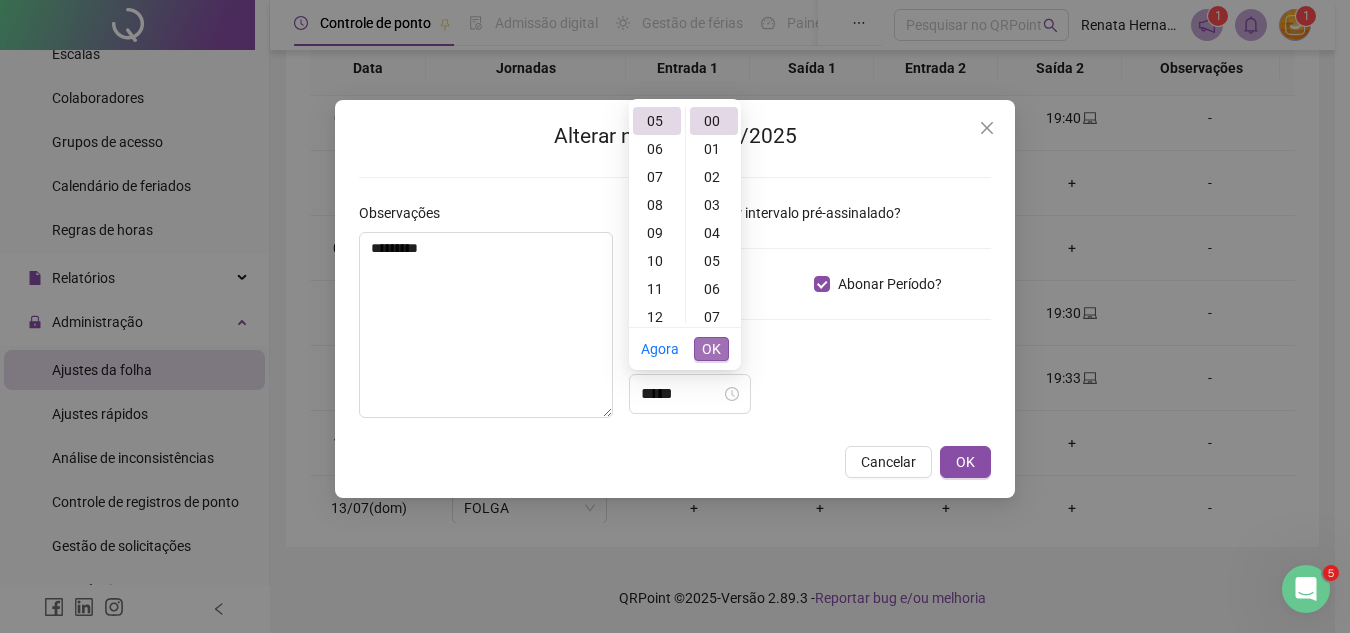 click on "OK" at bounding box center (711, 349) 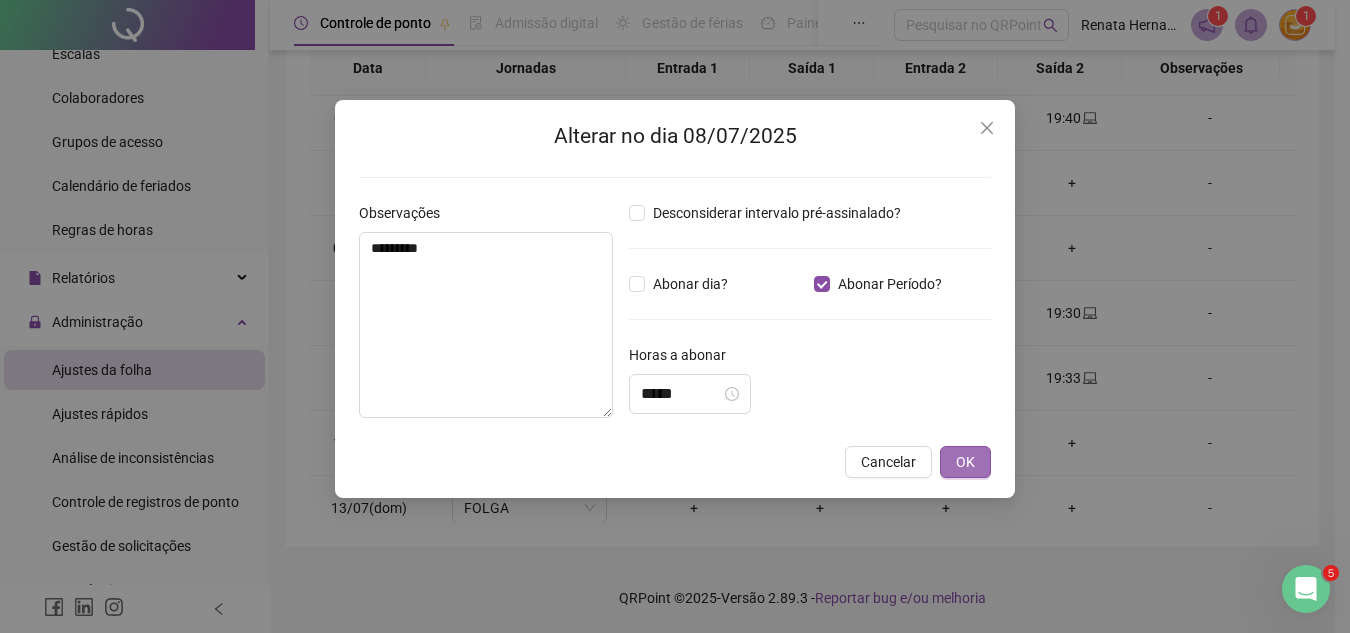 click on "OK" at bounding box center (965, 462) 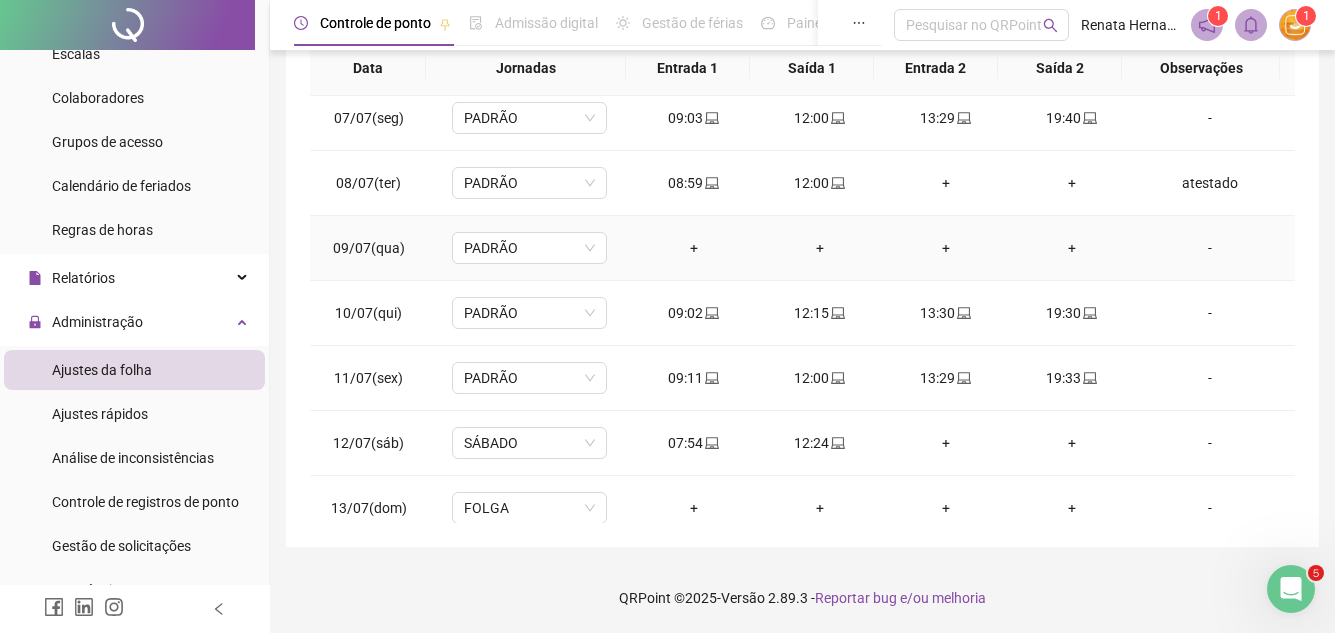 click on "-" at bounding box center (1210, 248) 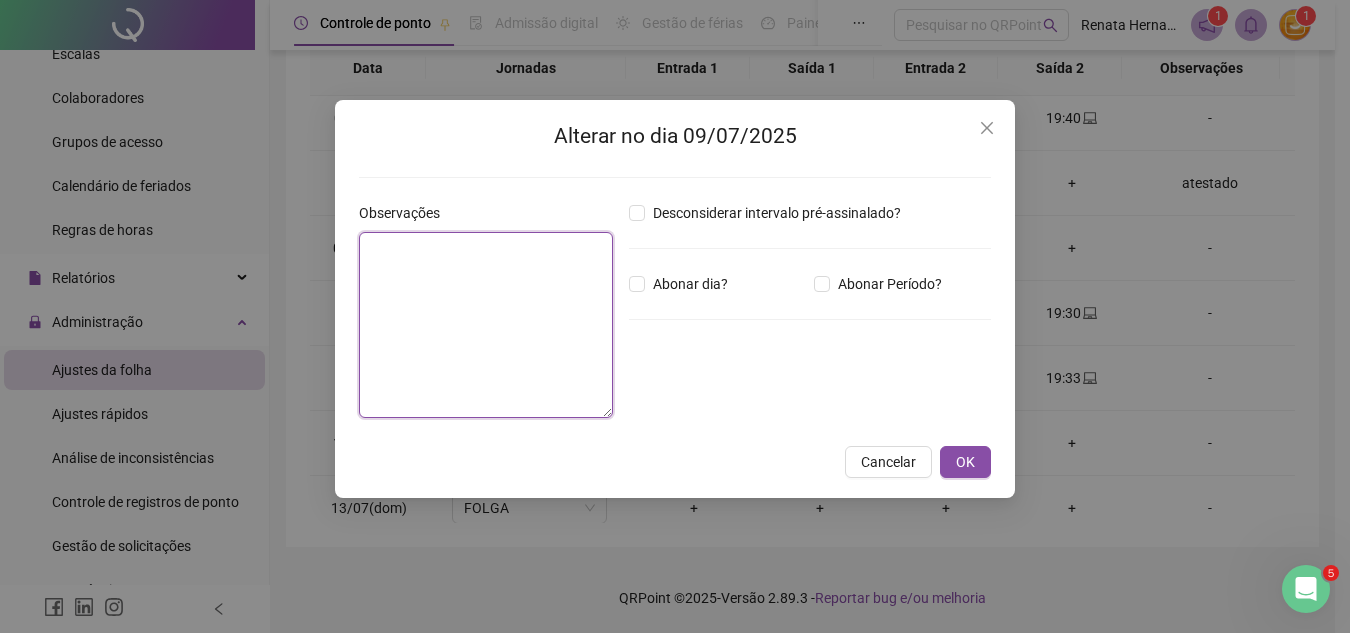 drag, startPoint x: 499, startPoint y: 323, endPoint x: 486, endPoint y: 332, distance: 15.811388 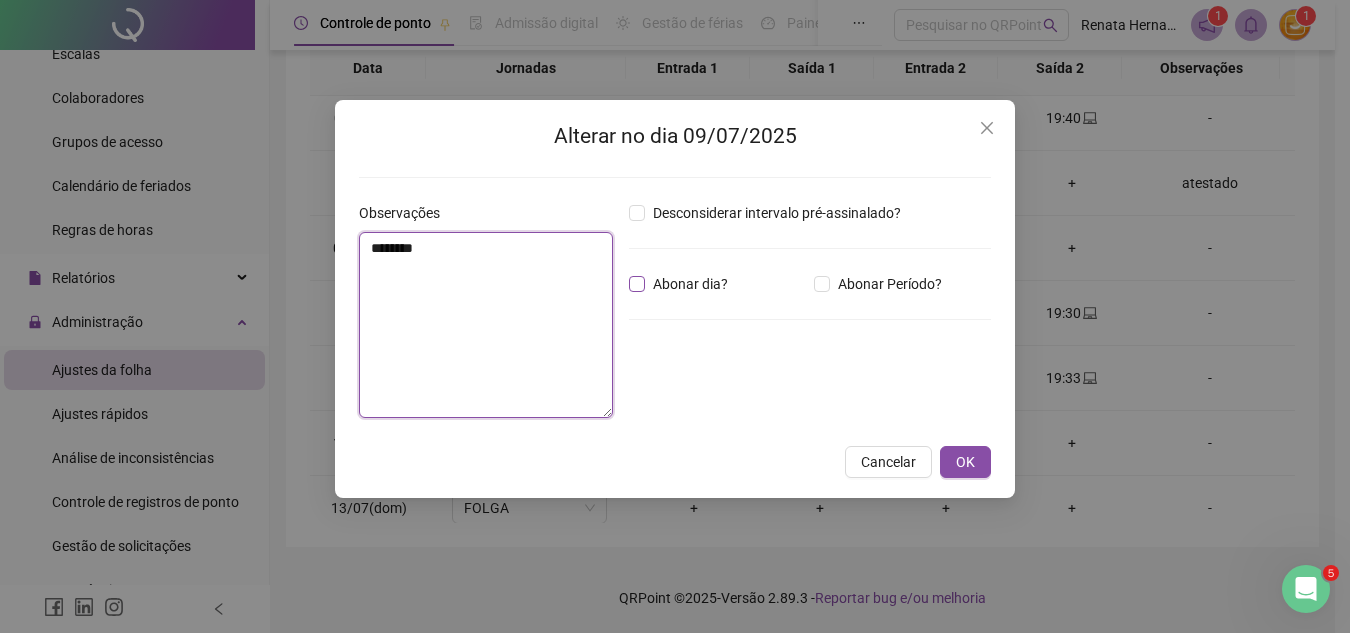 type on "********" 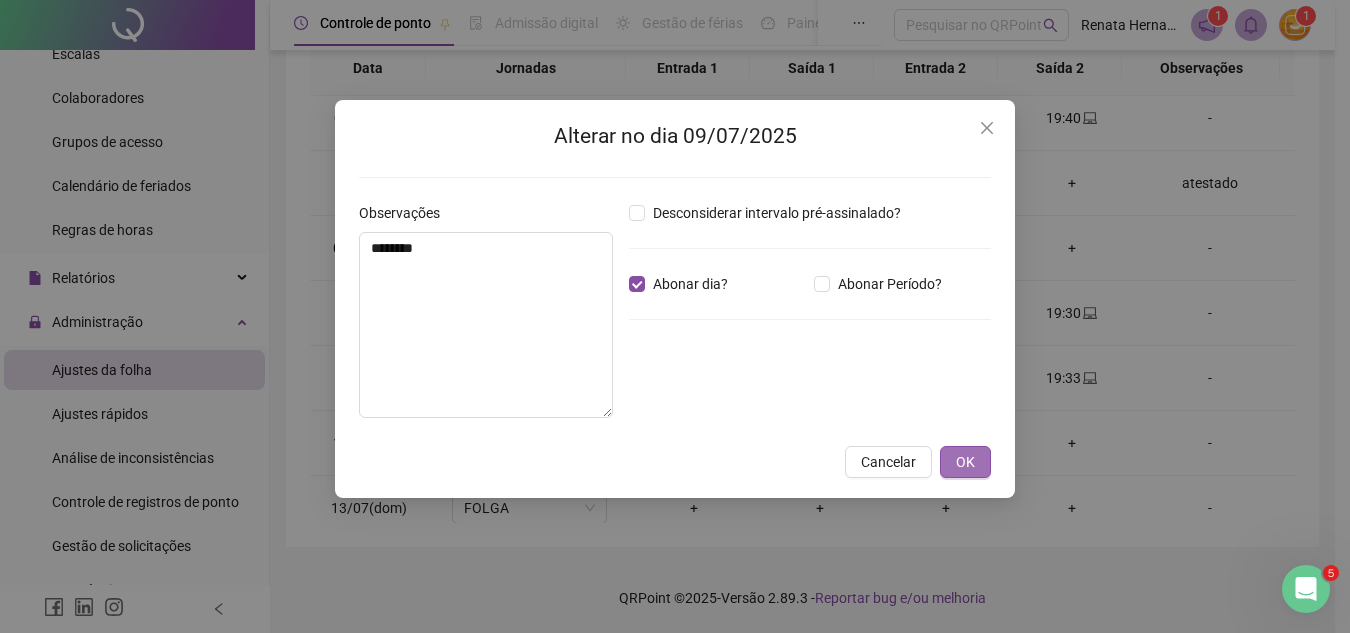 click on "OK" at bounding box center [965, 462] 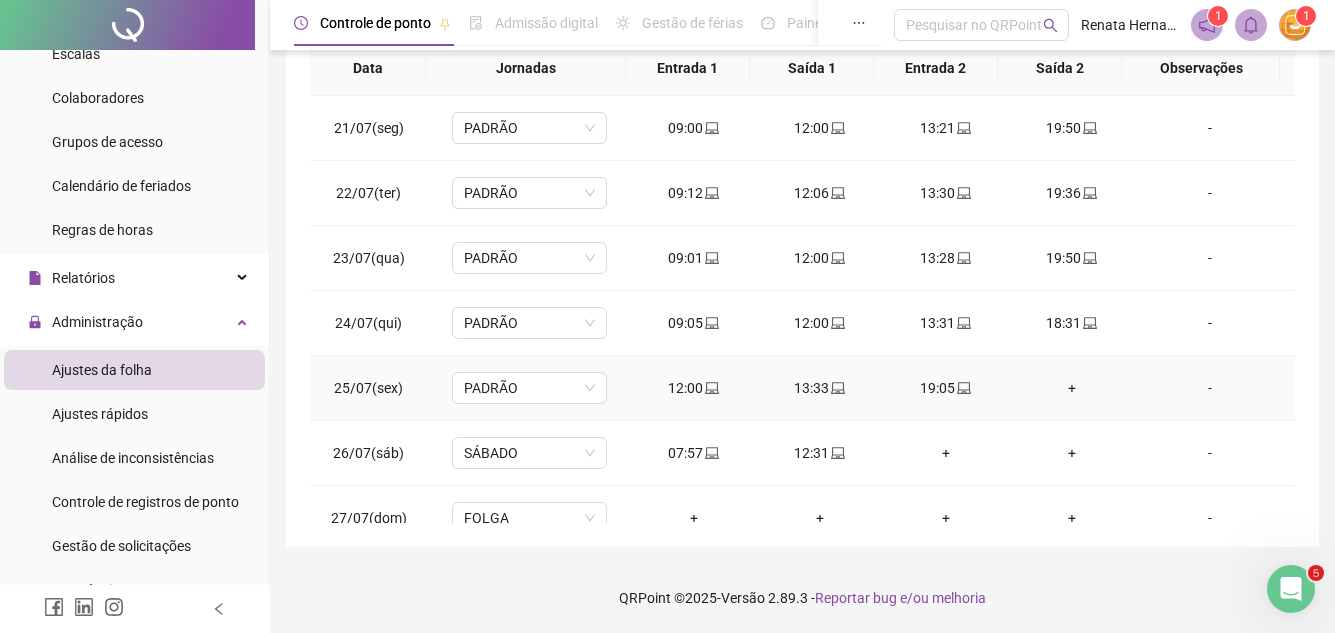 scroll, scrollTop: 1400, scrollLeft: 0, axis: vertical 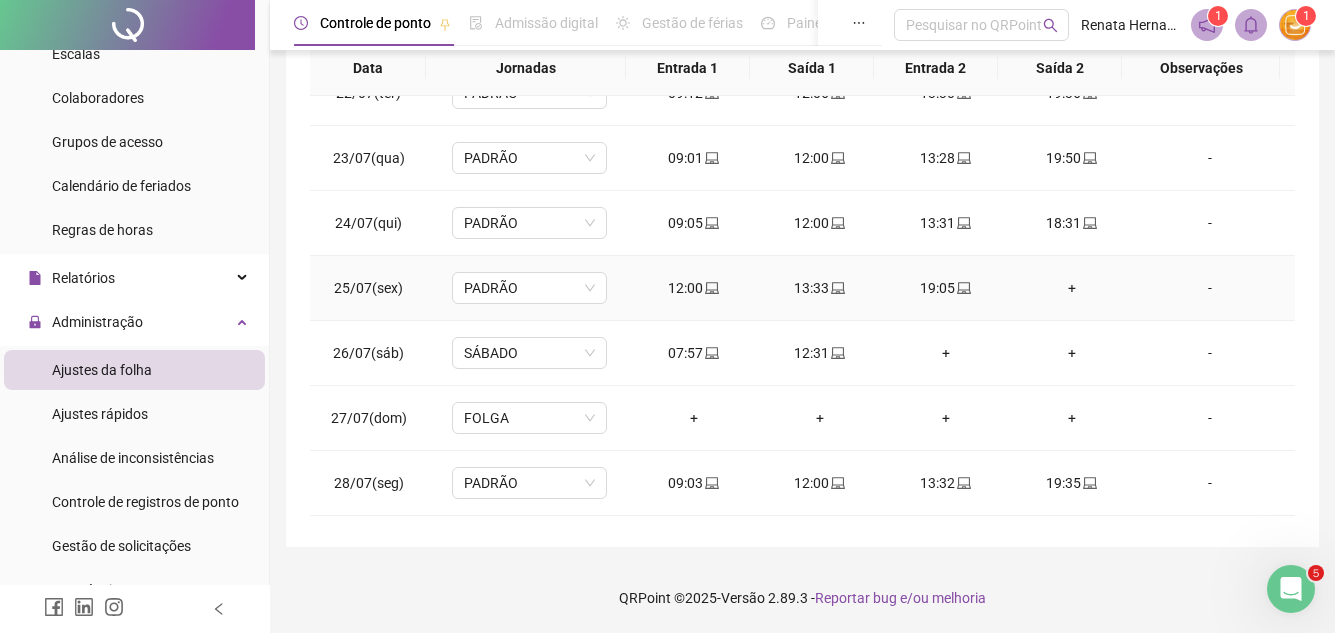 click on "+" at bounding box center [1072, 288] 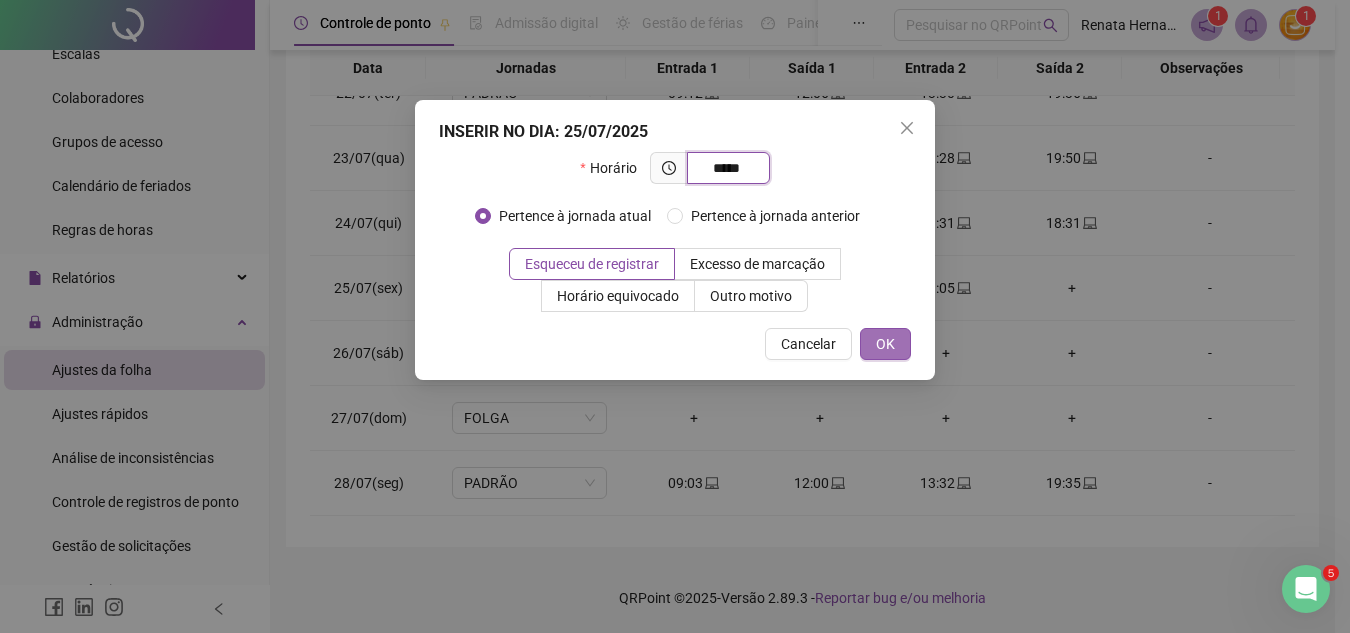 type on "*****" 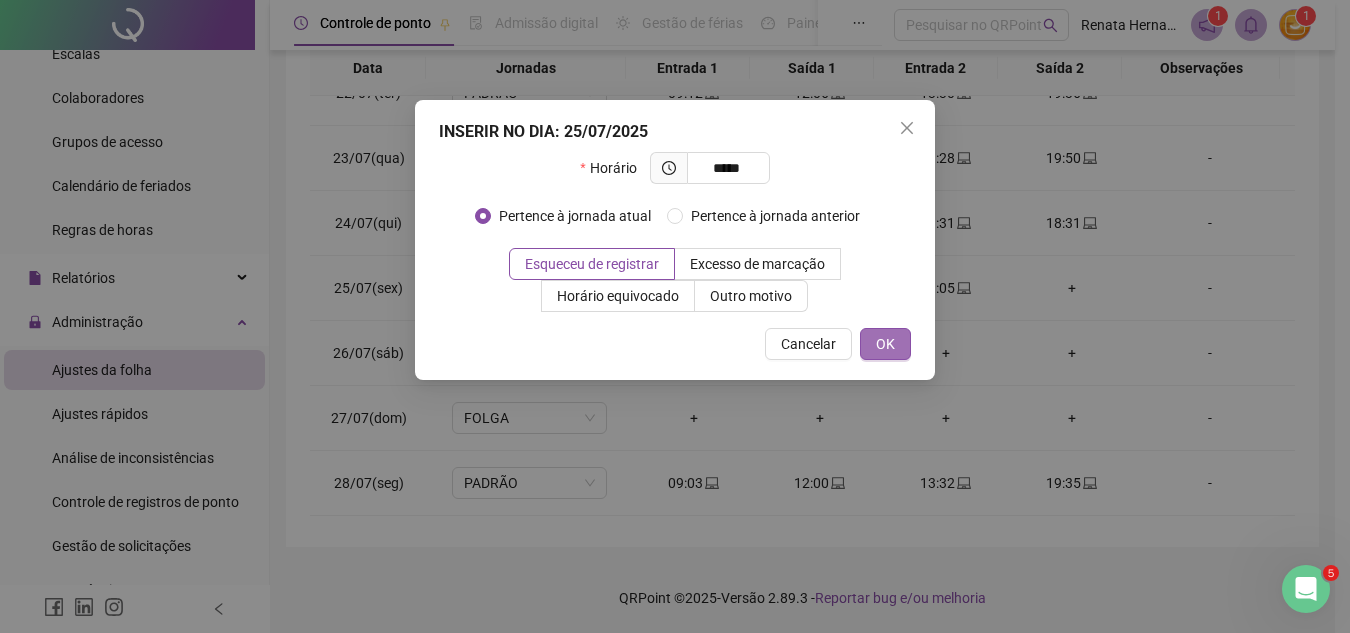 click on "OK" at bounding box center [885, 344] 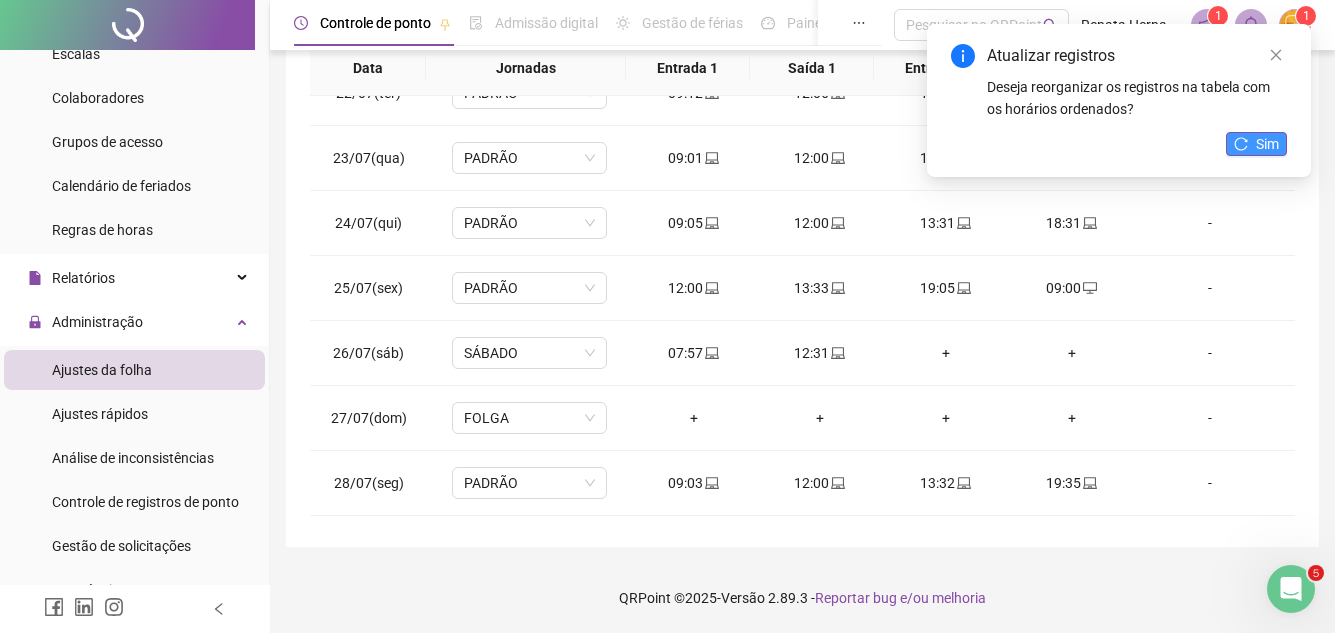 click on "Sim" at bounding box center (1267, 144) 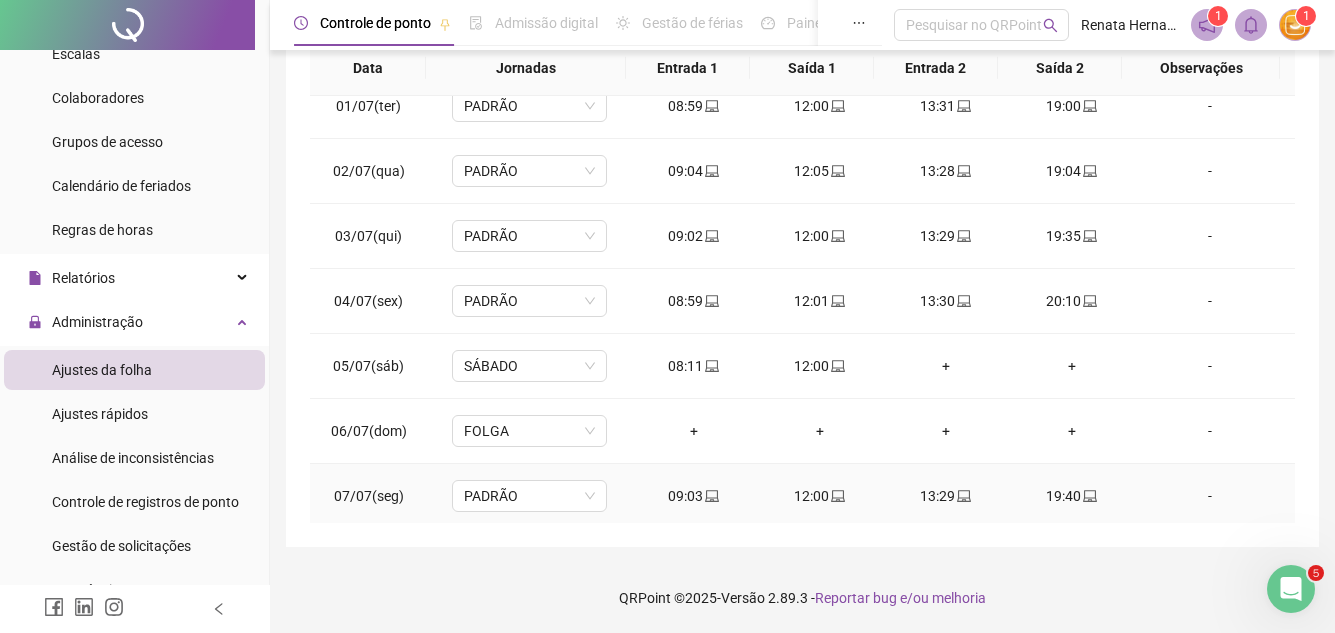 scroll, scrollTop: 0, scrollLeft: 0, axis: both 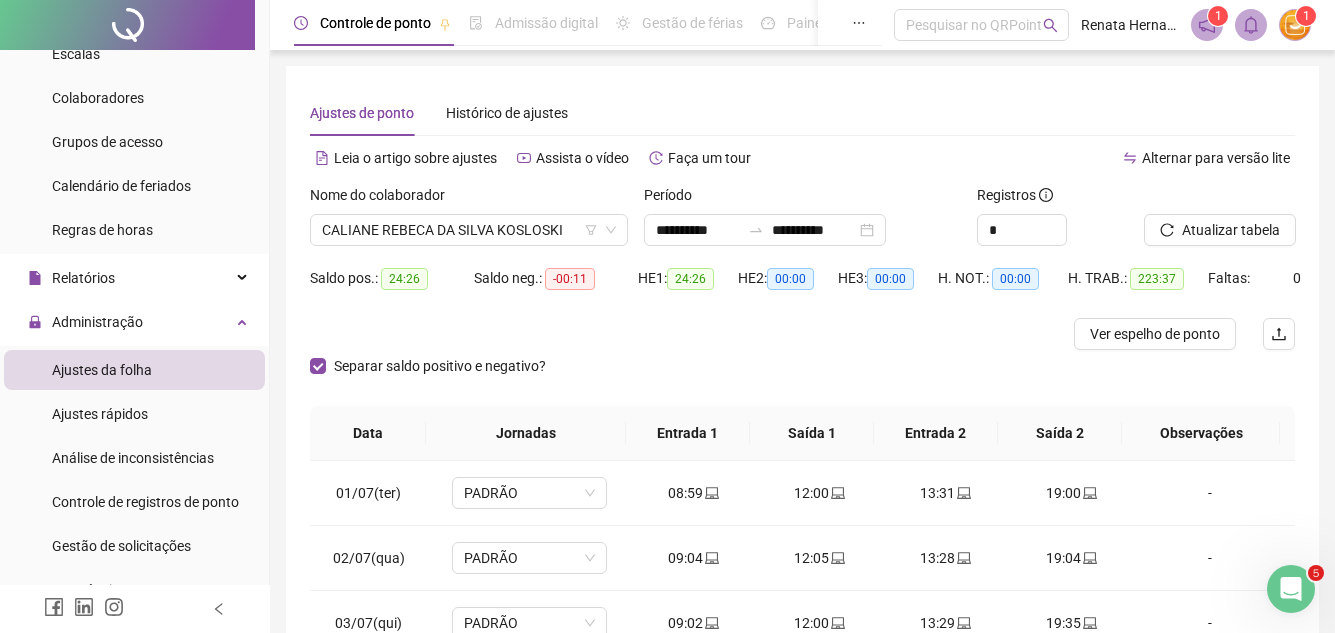 click at bounding box center (679, 334) 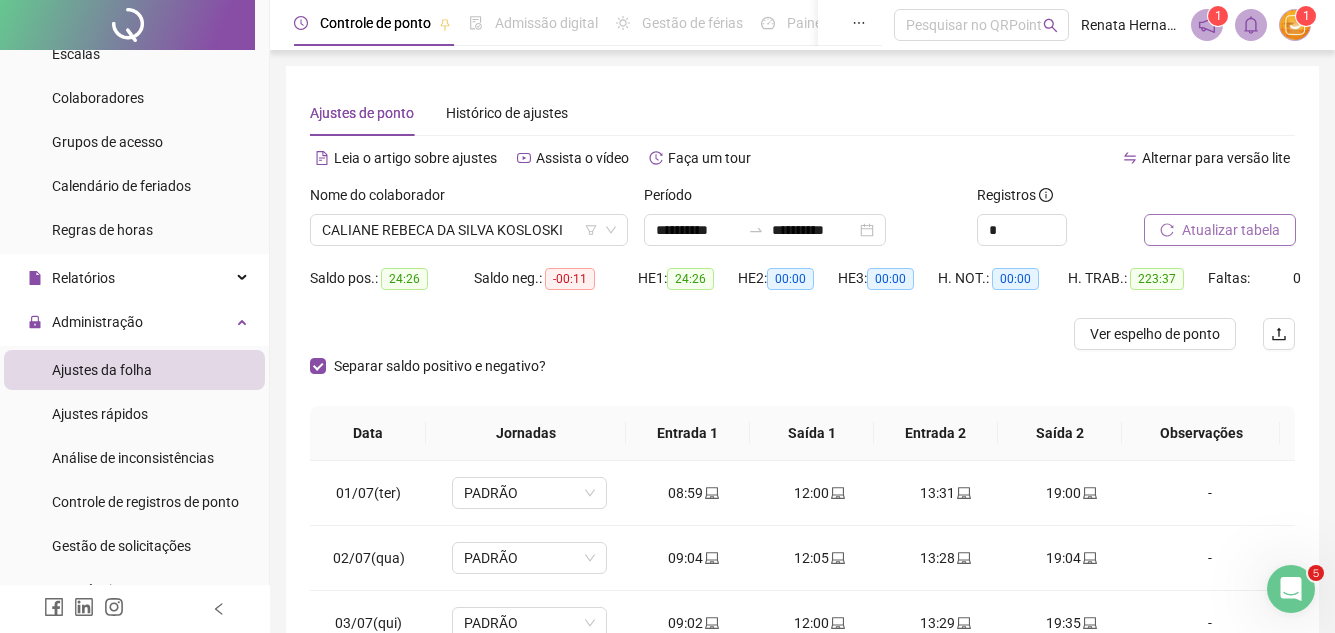 click on "Atualizar tabela" at bounding box center [1231, 230] 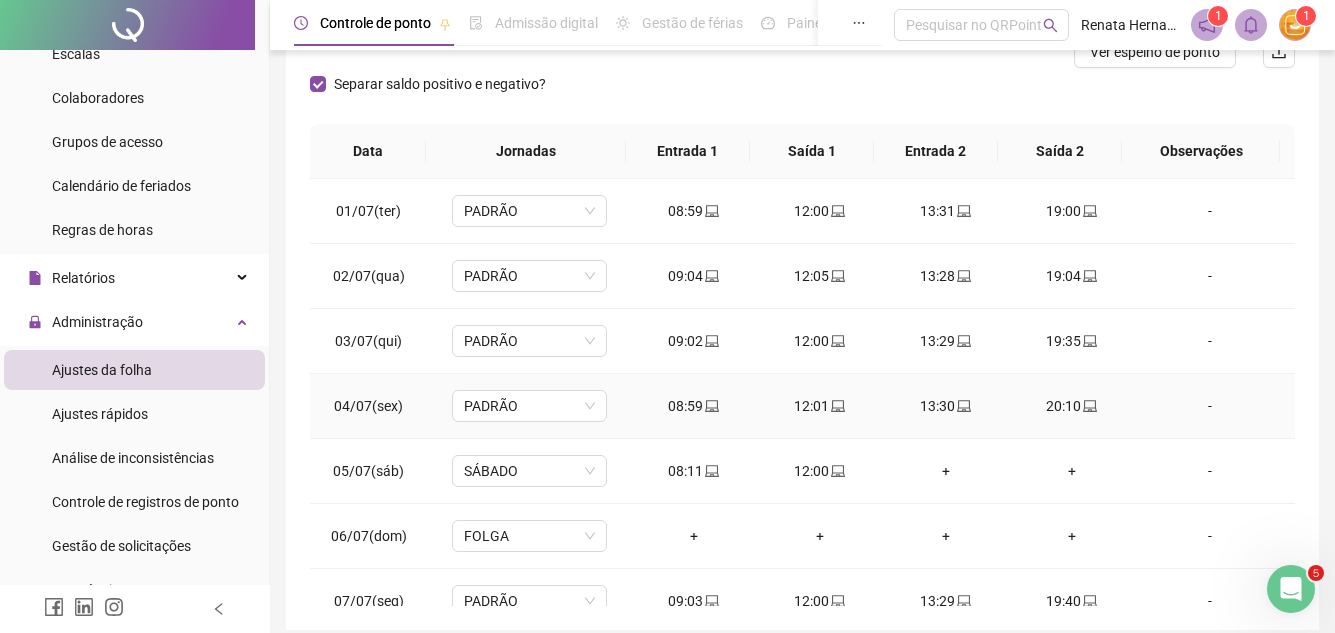 scroll, scrollTop: 300, scrollLeft: 0, axis: vertical 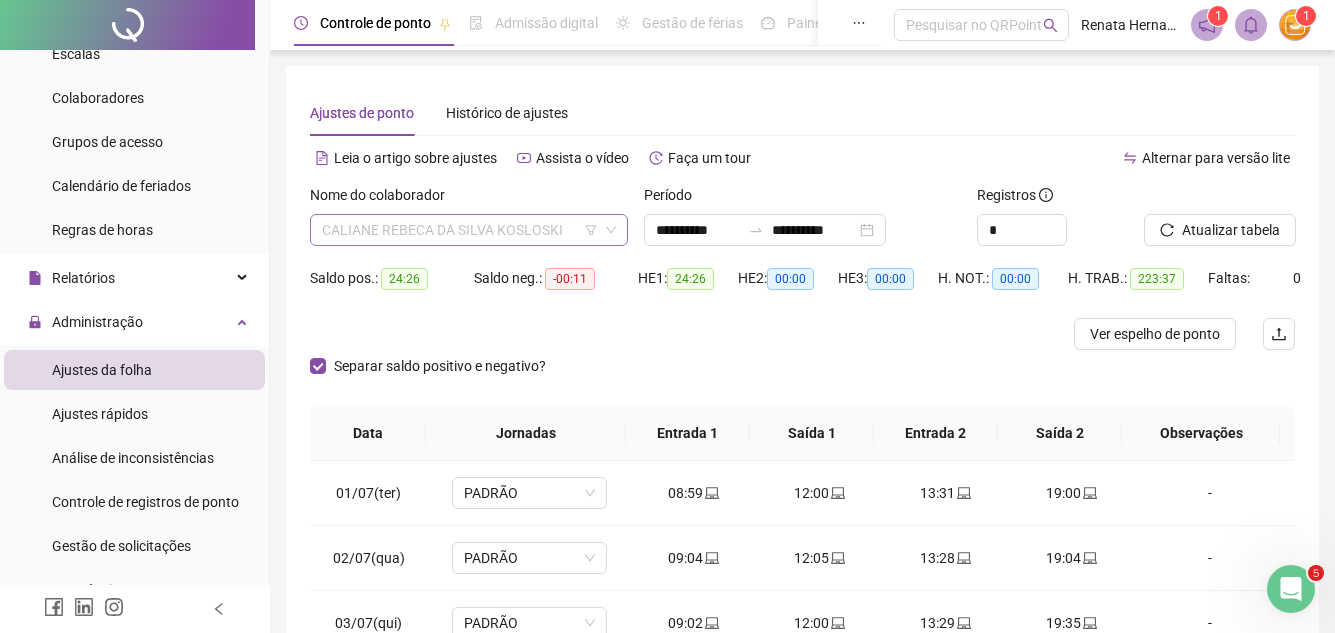 click on "CALIANE REBECA DA SILVA KOSLOSKI" at bounding box center (469, 230) 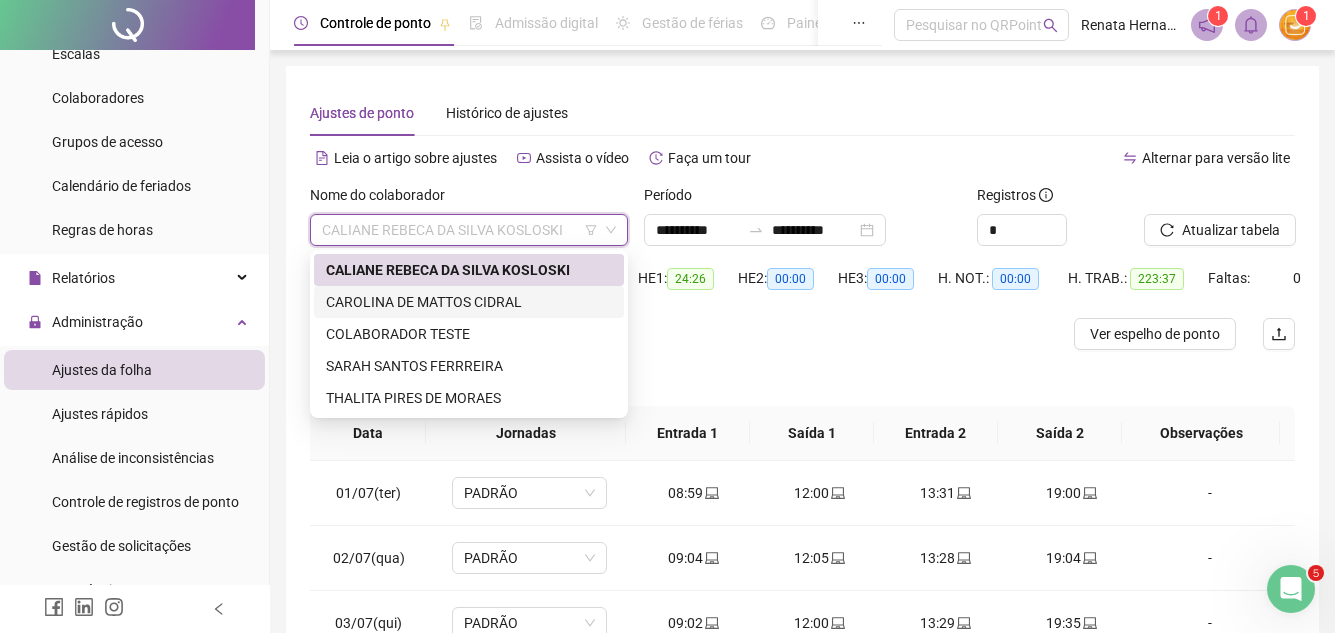 click on "CAROLINA DE MATTOS CIDRAL" at bounding box center [469, 302] 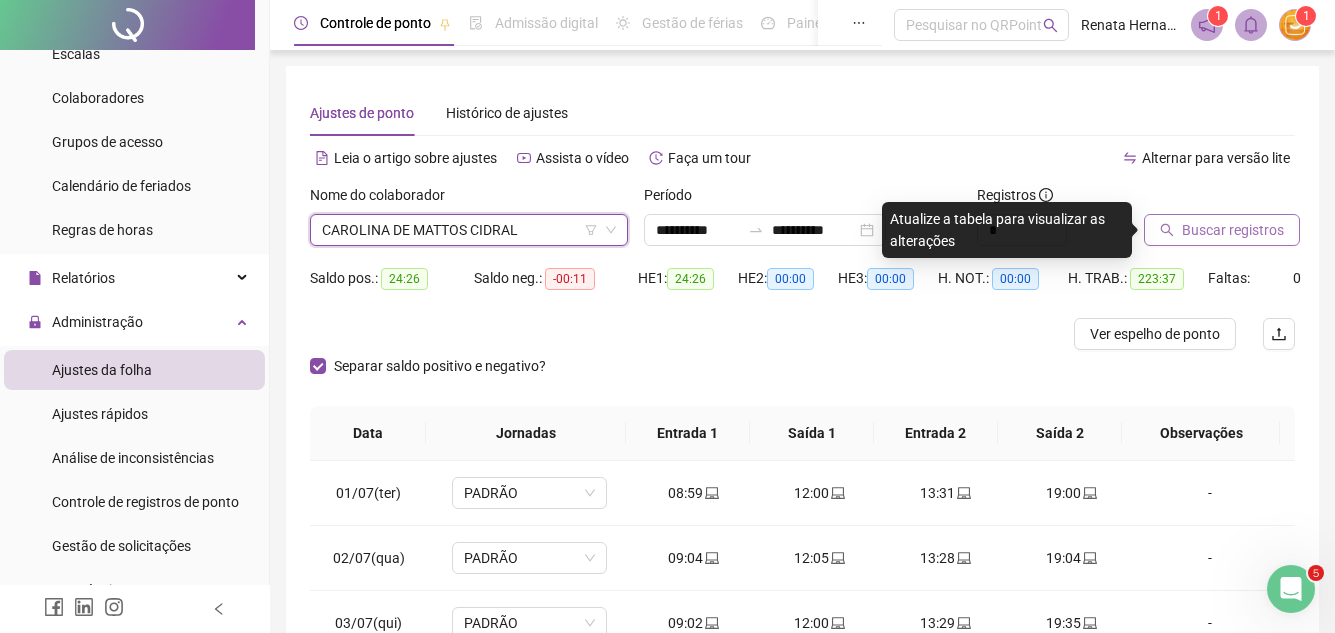 click on "Buscar registros" at bounding box center [1233, 230] 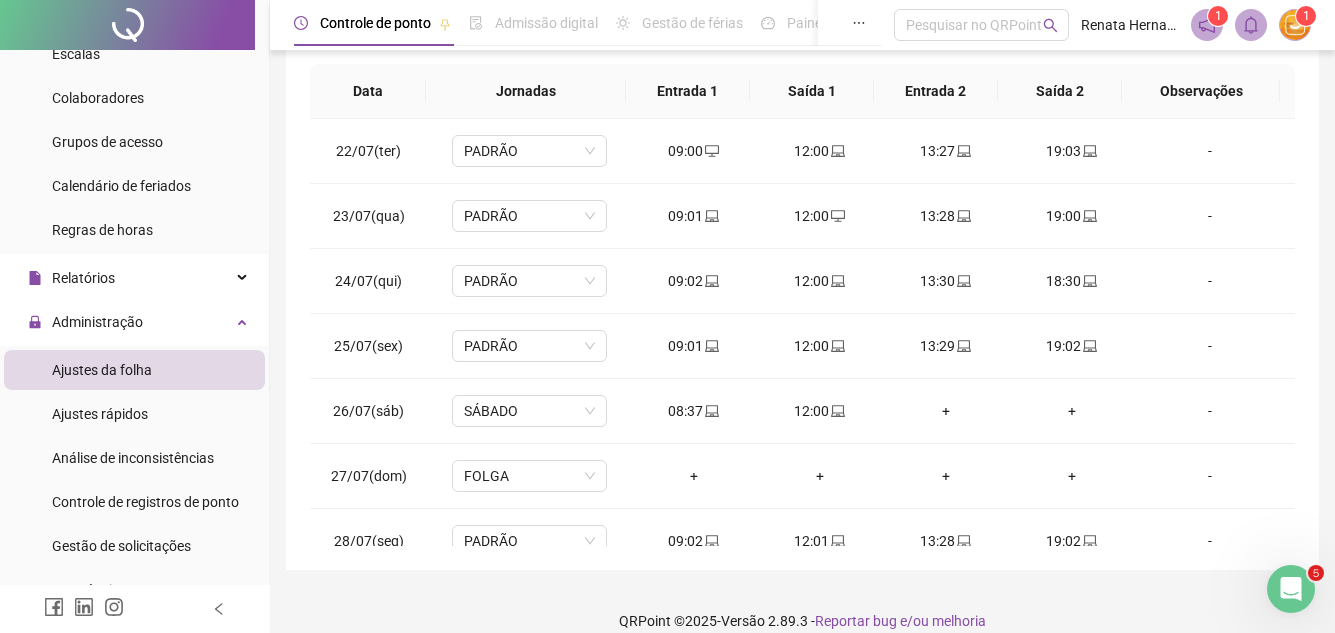 scroll, scrollTop: 365, scrollLeft: 0, axis: vertical 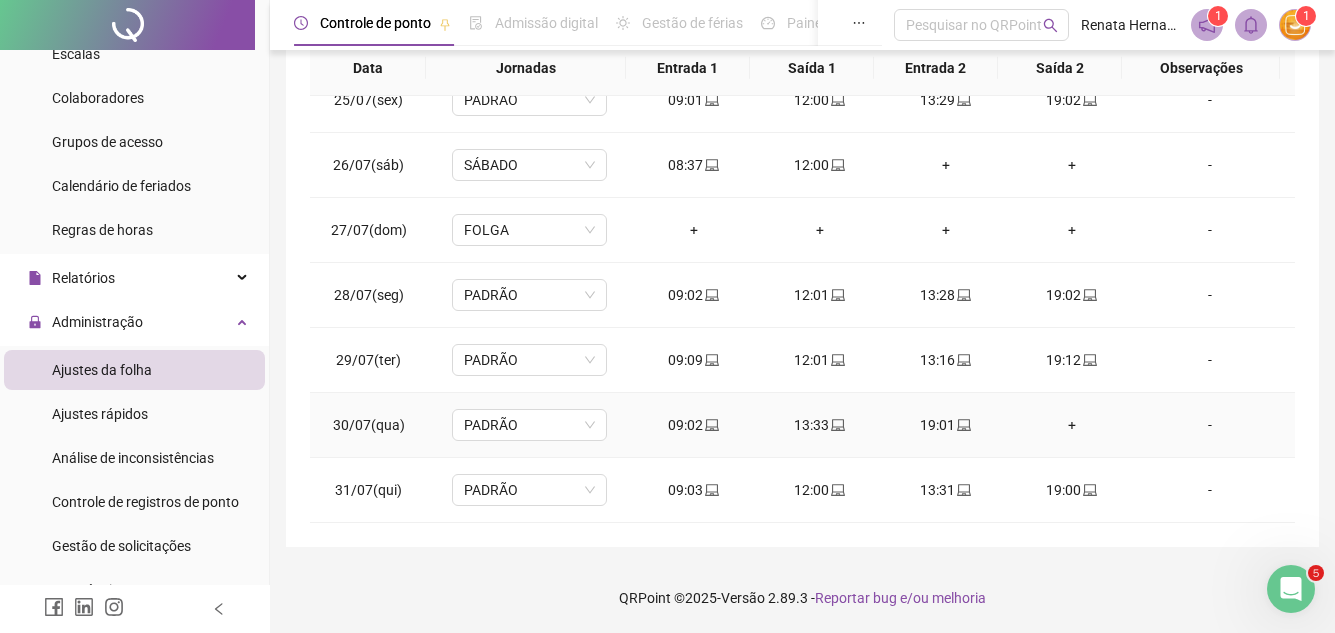 click on "+" at bounding box center [1072, 425] 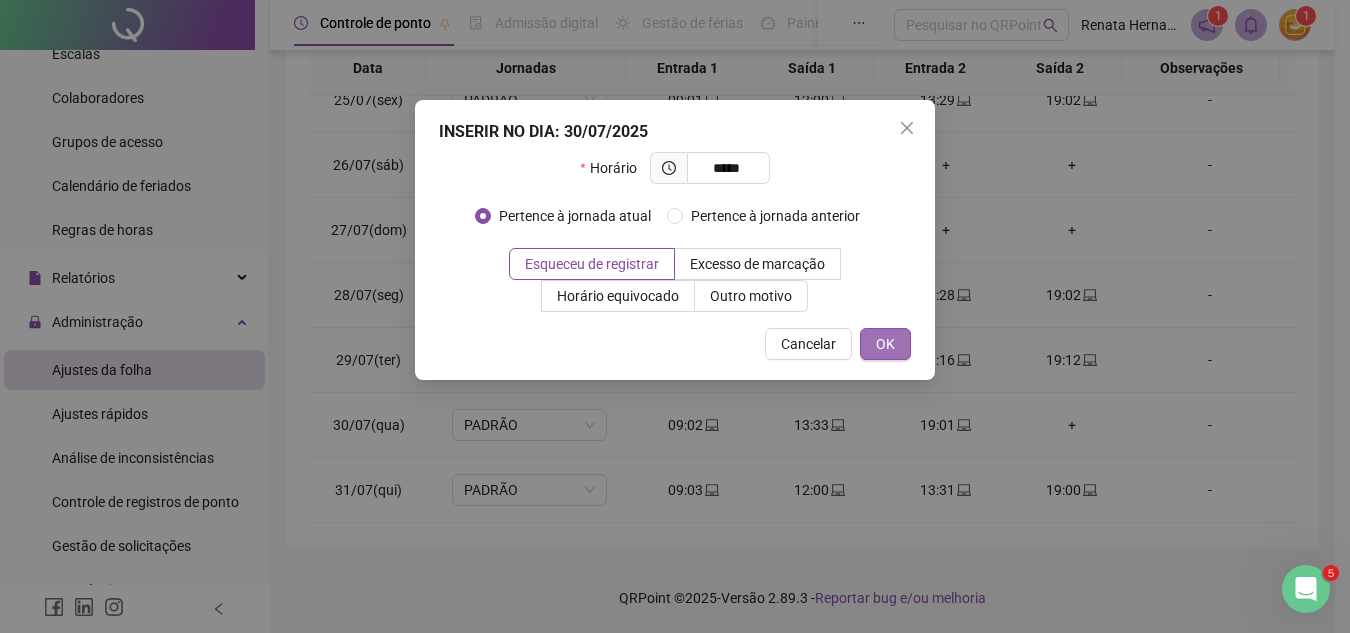 type on "*****" 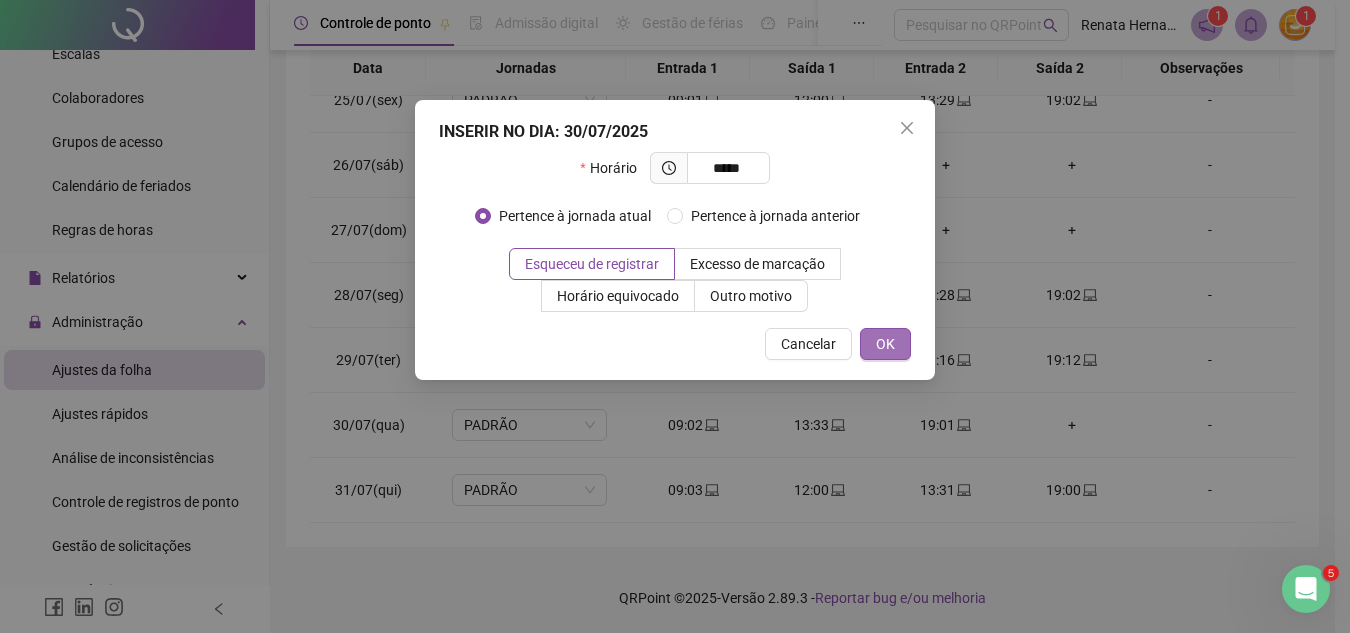 click on "OK" at bounding box center (885, 344) 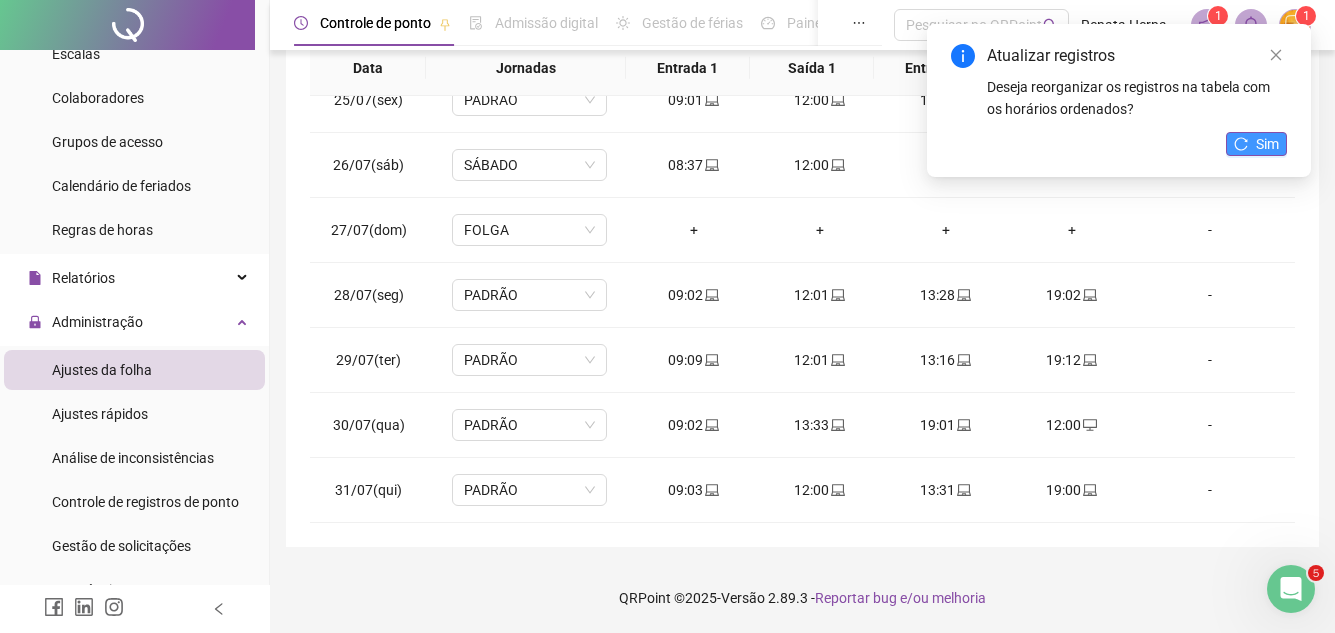 click on "Sim" at bounding box center [1267, 144] 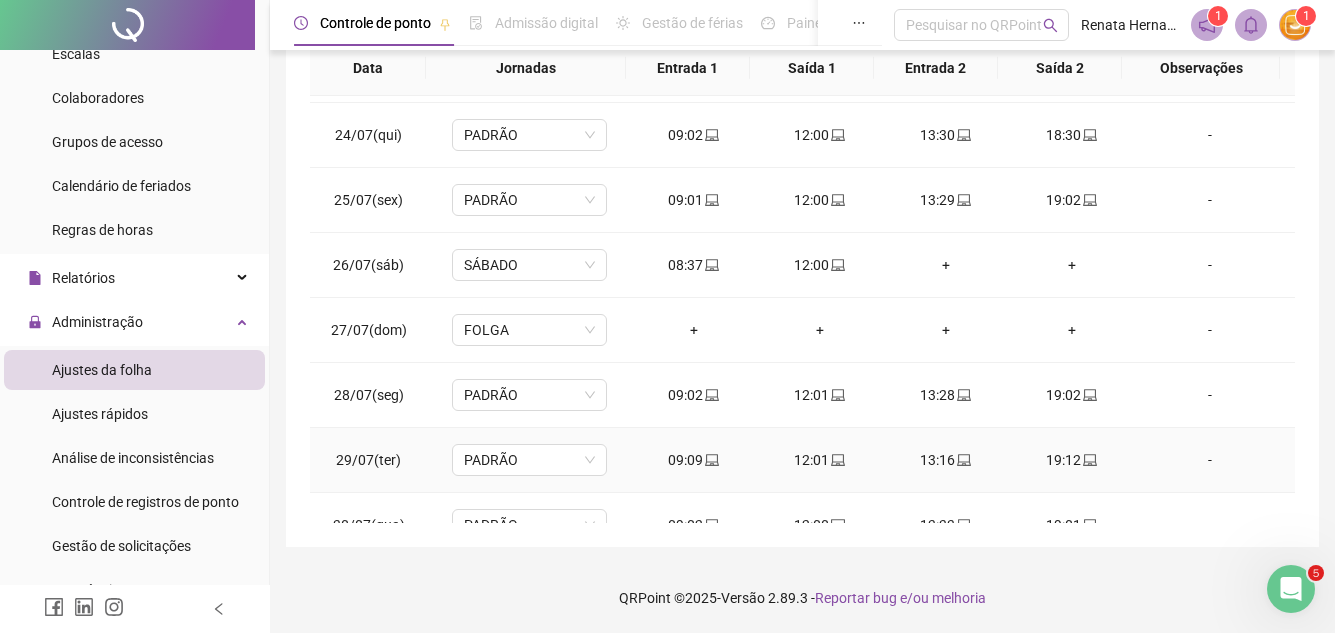 scroll, scrollTop: 0, scrollLeft: 0, axis: both 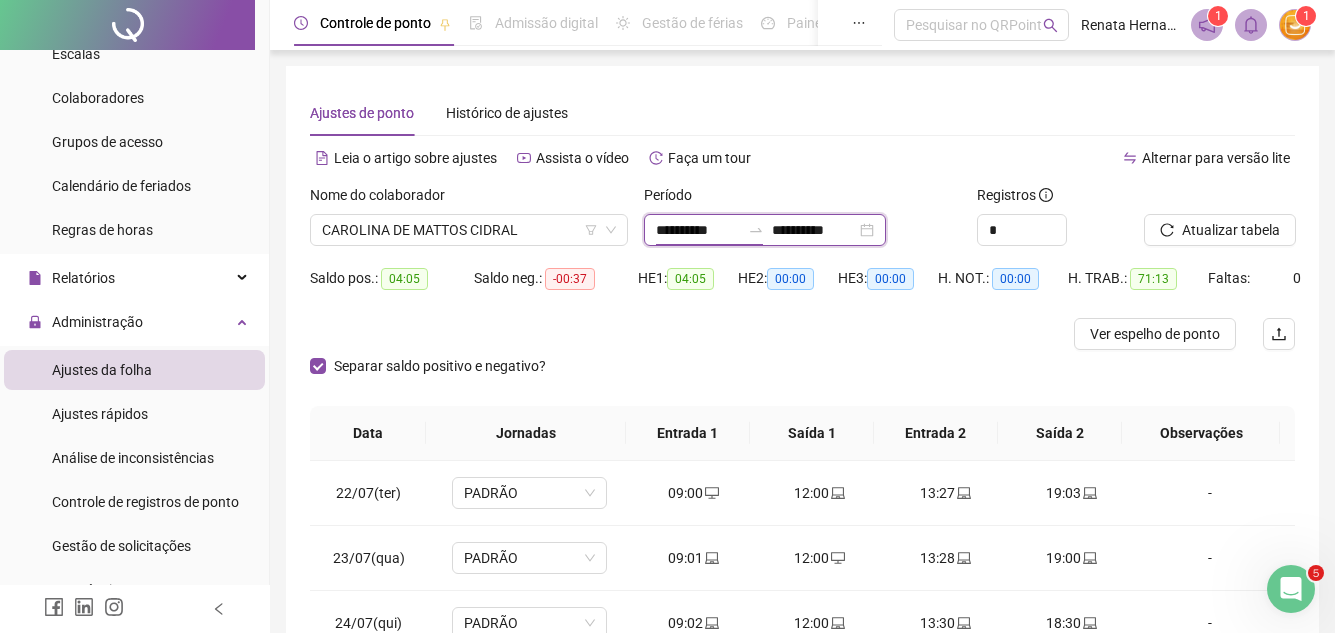 click on "**********" at bounding box center [698, 230] 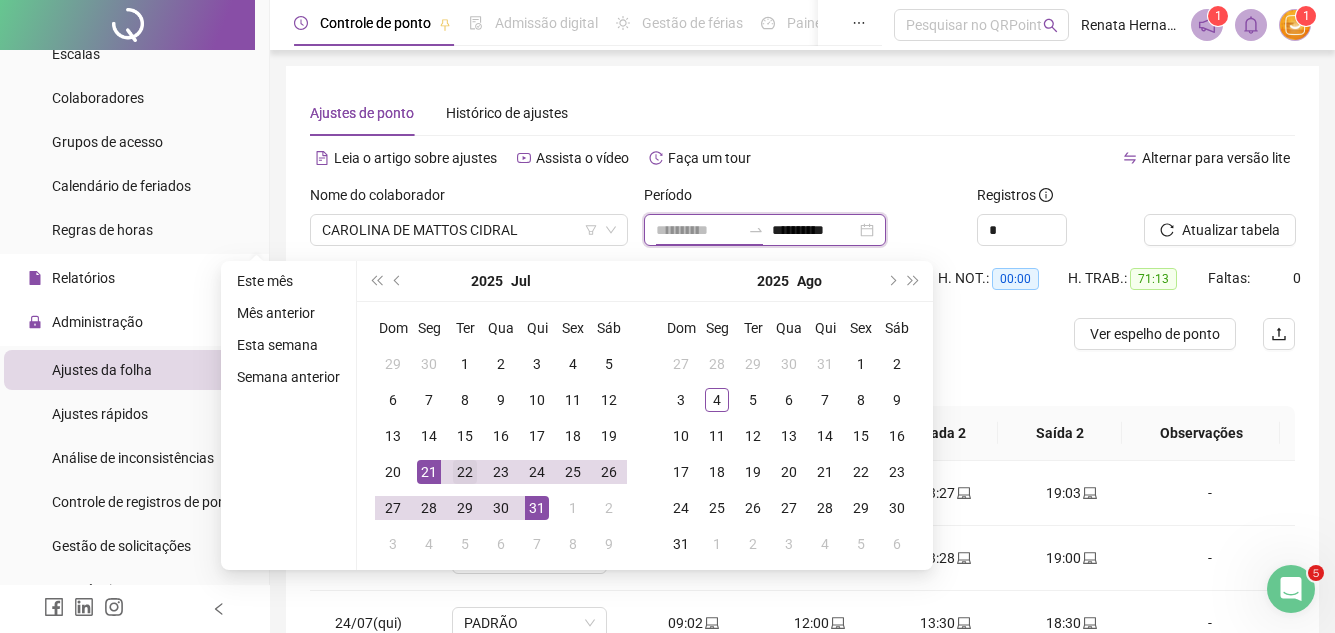 type on "**********" 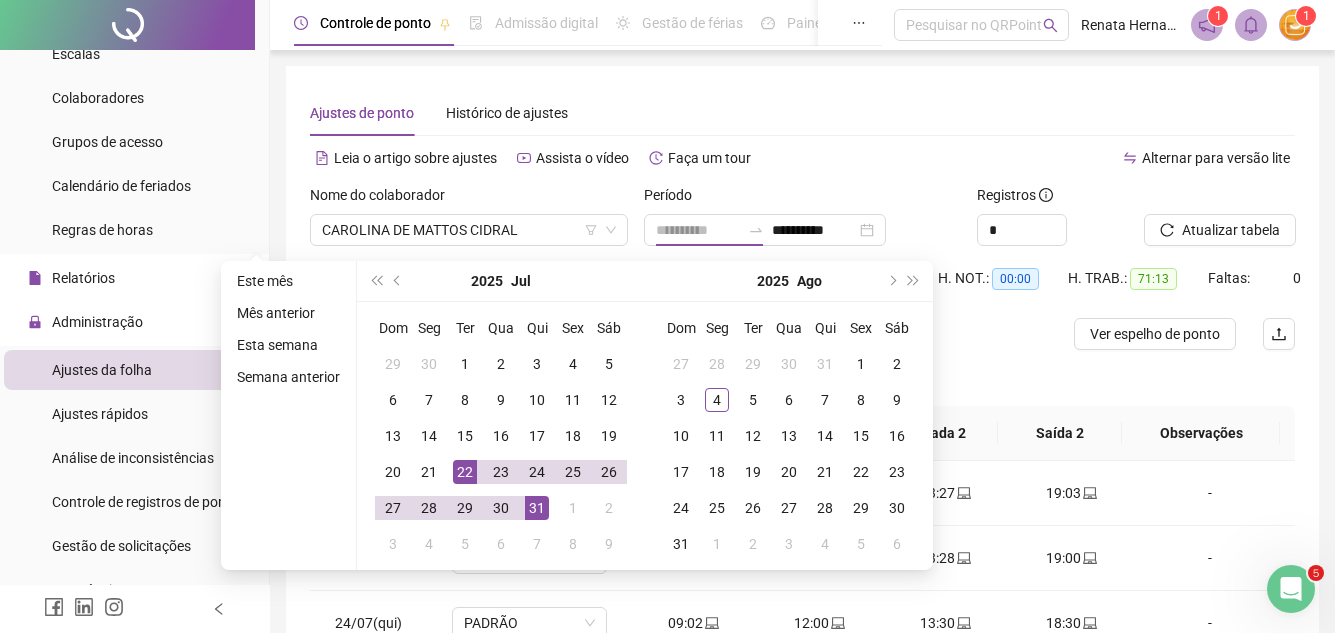 click on "22" at bounding box center (465, 472) 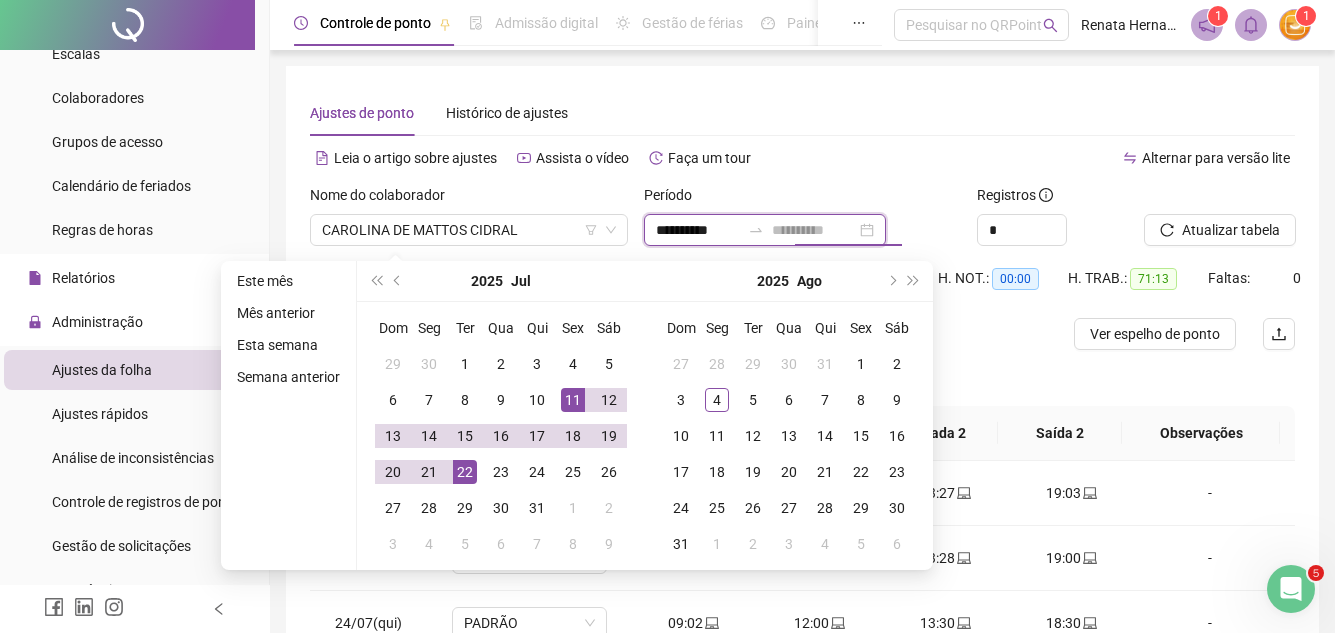type on "**********" 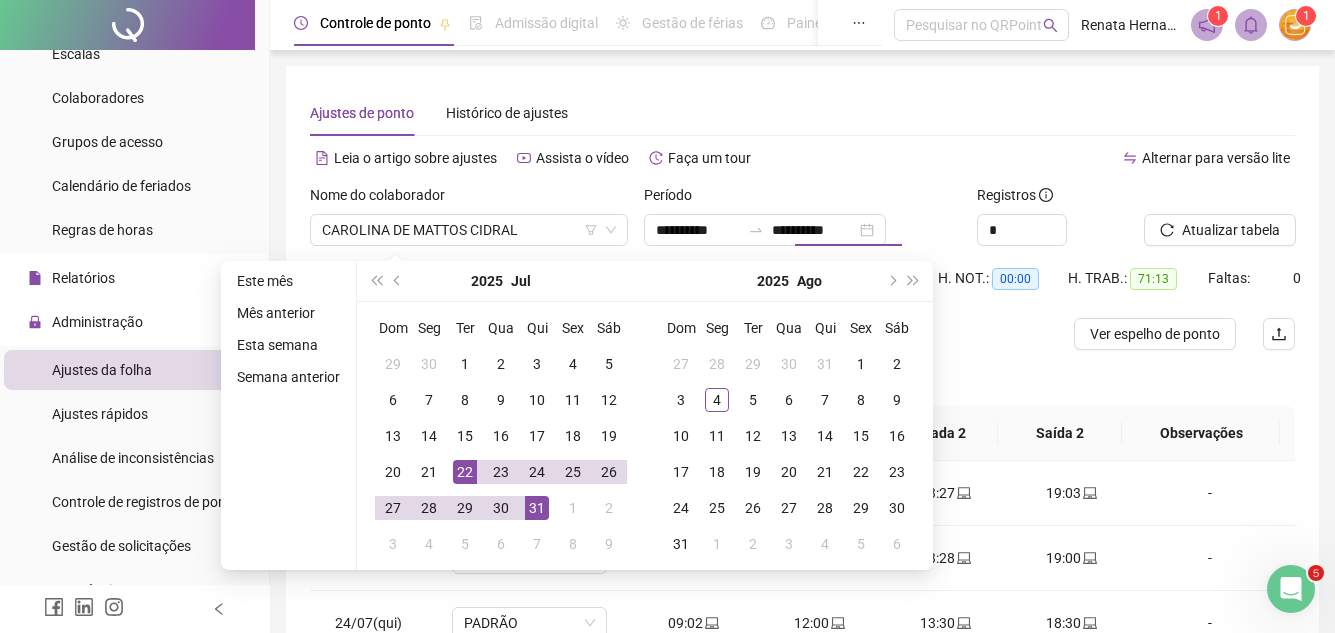 click at bounding box center [679, 334] 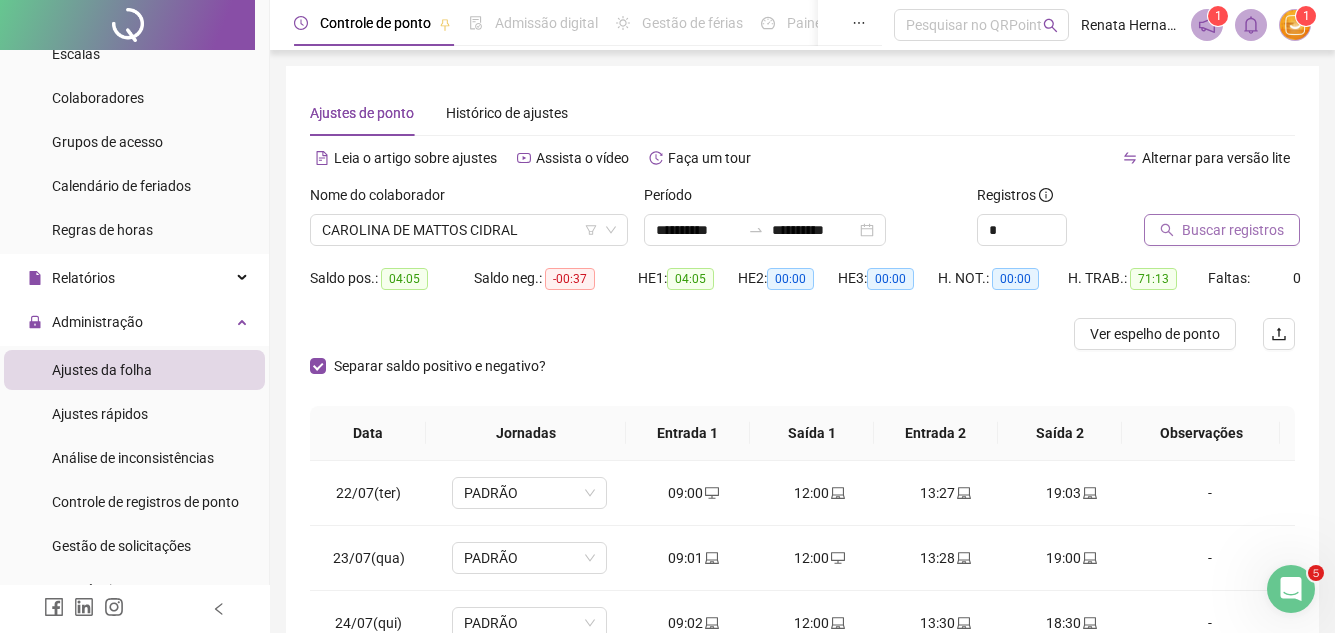 click on "Buscar registros" at bounding box center (1233, 230) 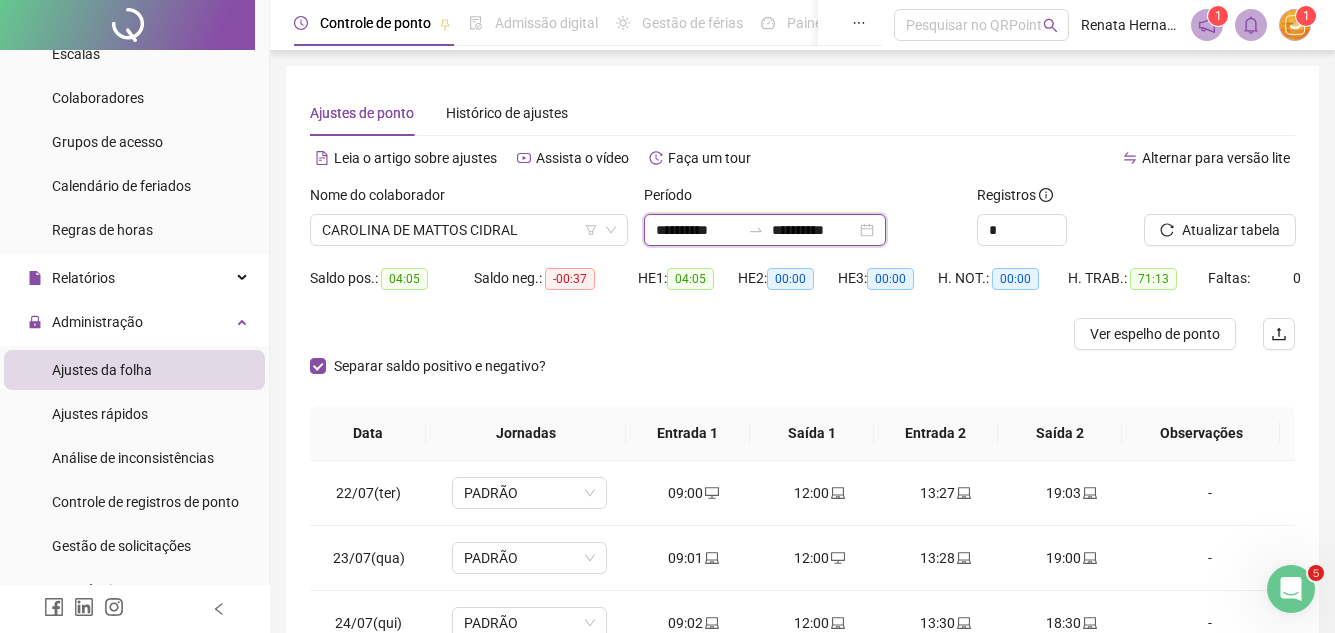 click on "**********" at bounding box center (698, 230) 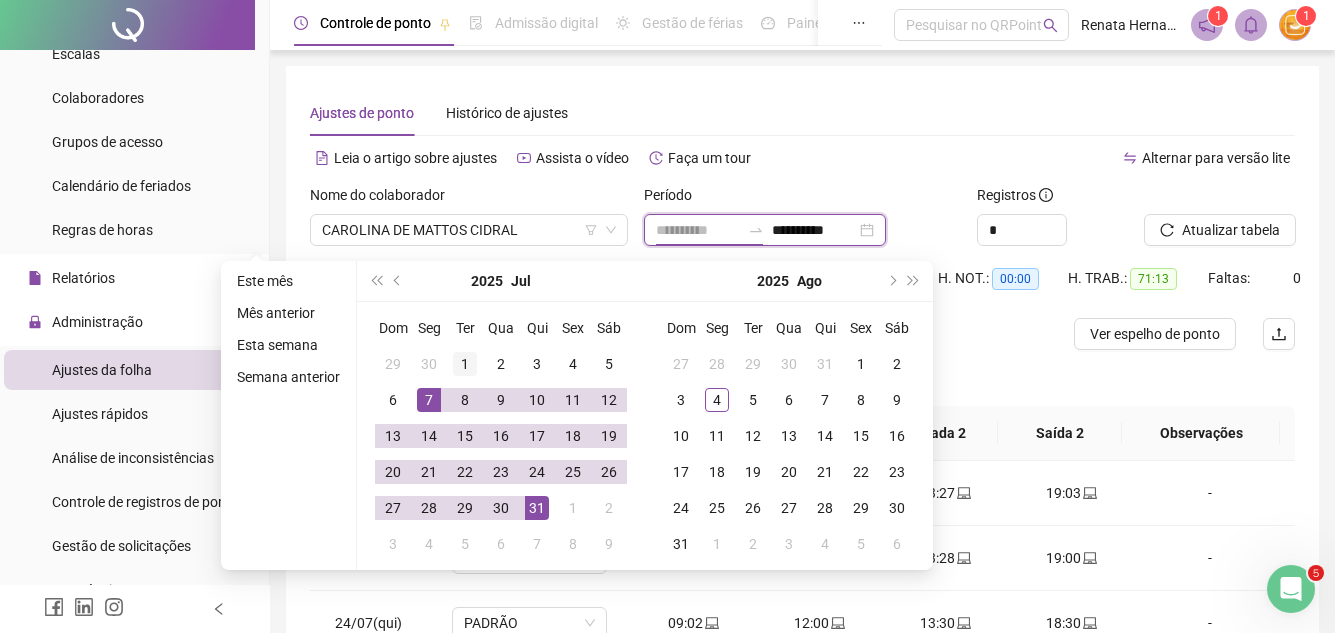 type on "**********" 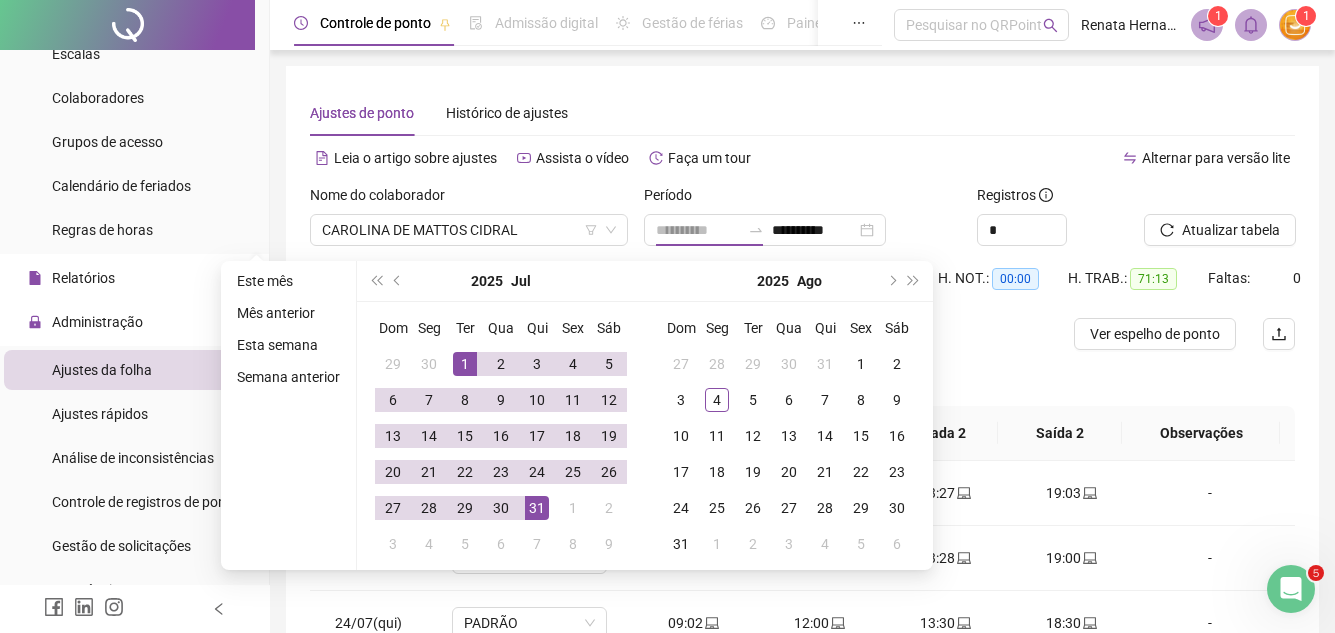 click on "1" at bounding box center [465, 364] 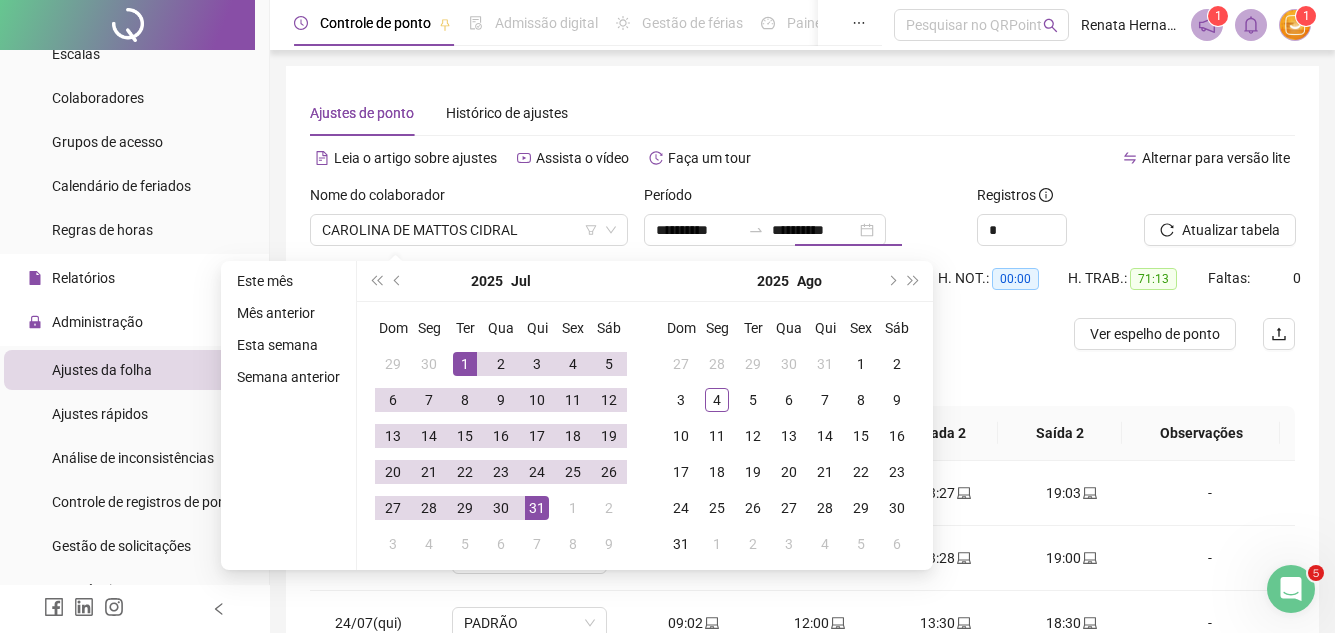 click on "Alternar para versão lite" at bounding box center (1049, 158) 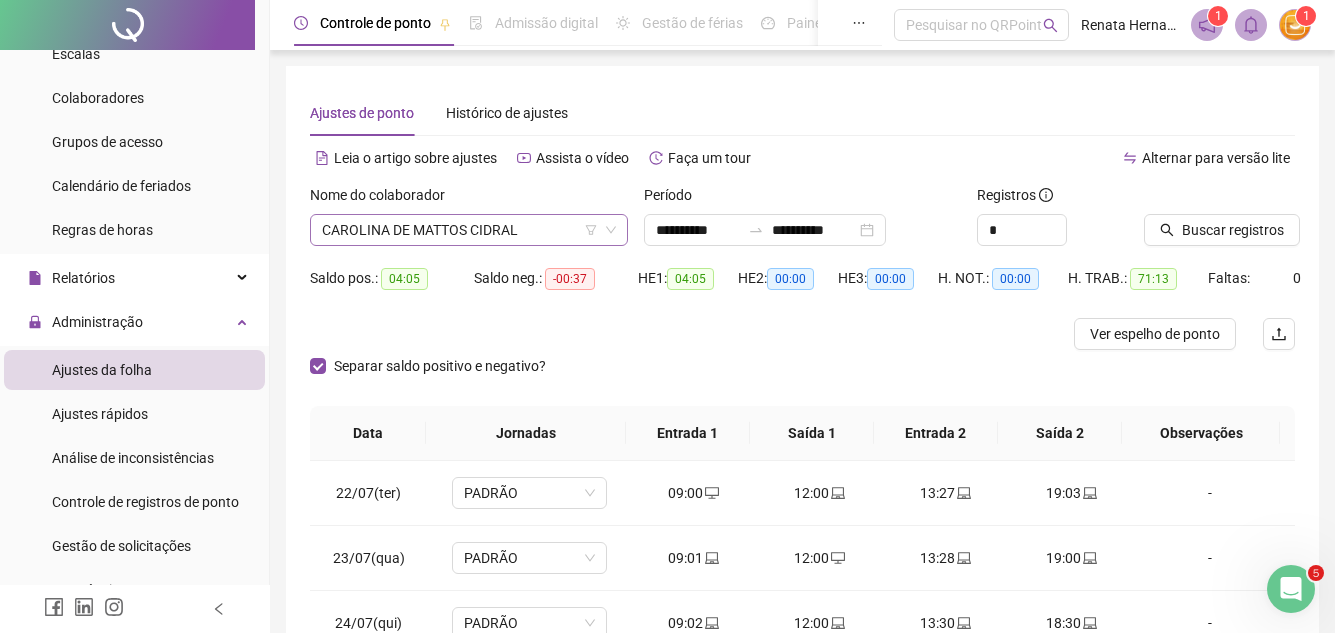 click on "CAROLINA DE MATTOS CIDRAL" at bounding box center (469, 230) 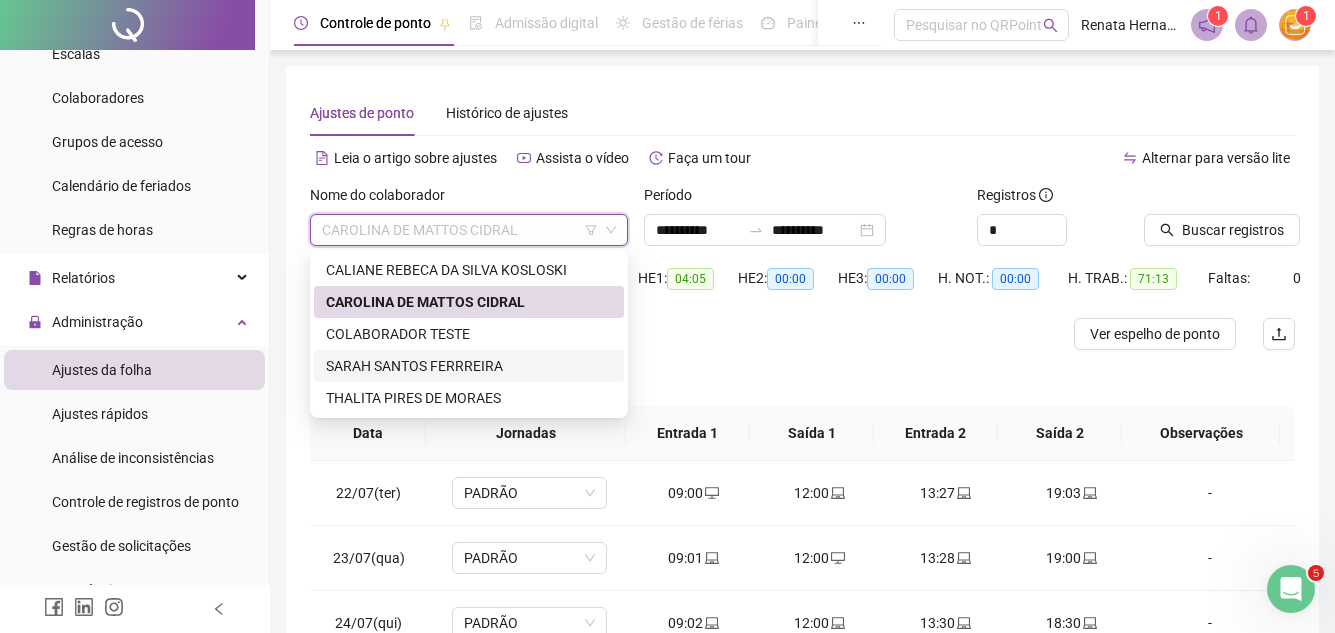 click on "SARAH SANTOS FERRREIRA" at bounding box center (469, 366) 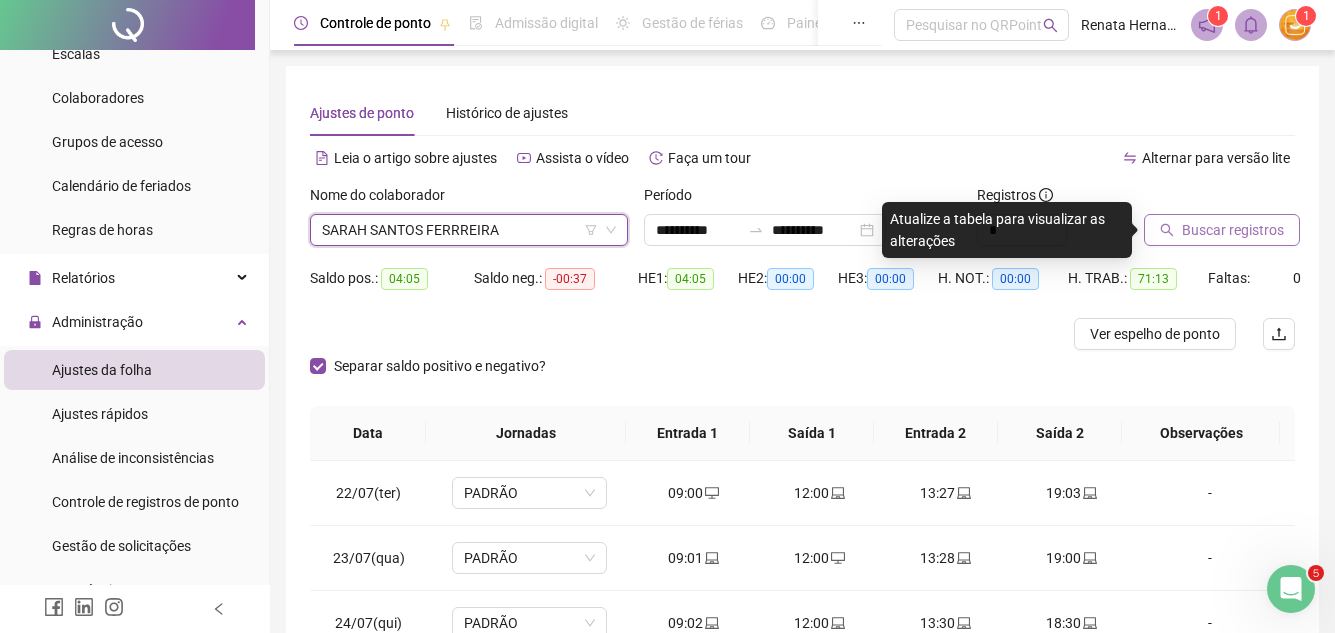 click on "Buscar registros" at bounding box center (1233, 230) 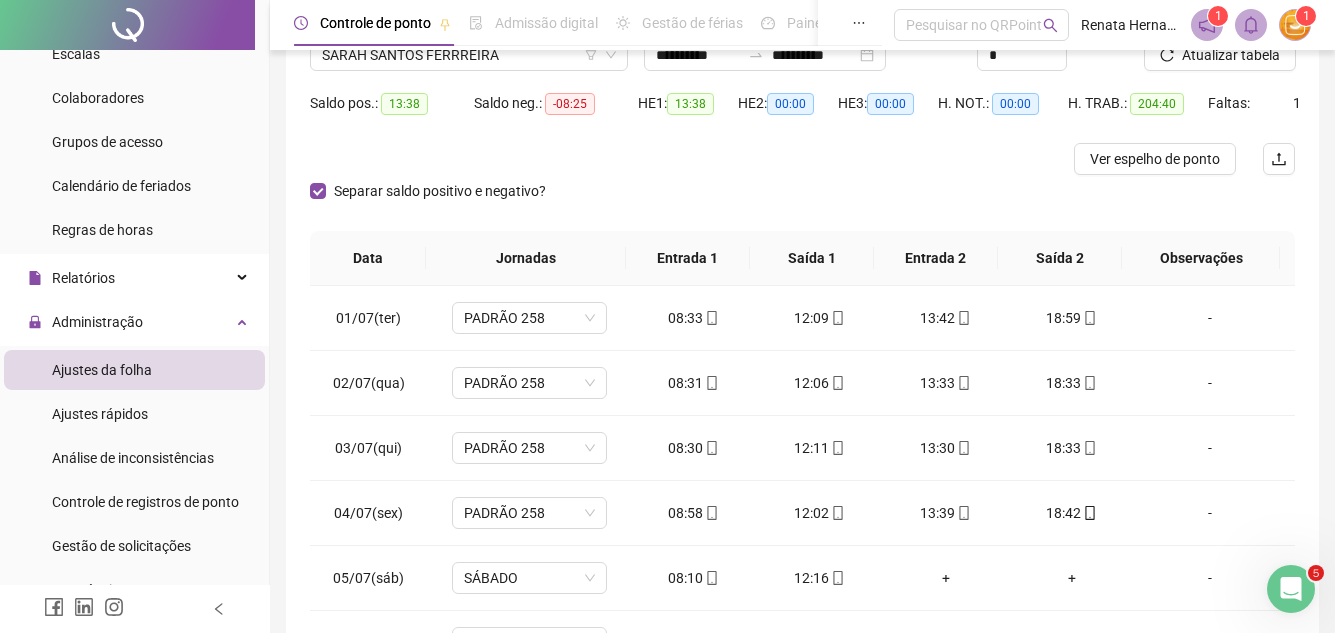 scroll, scrollTop: 365, scrollLeft: 0, axis: vertical 